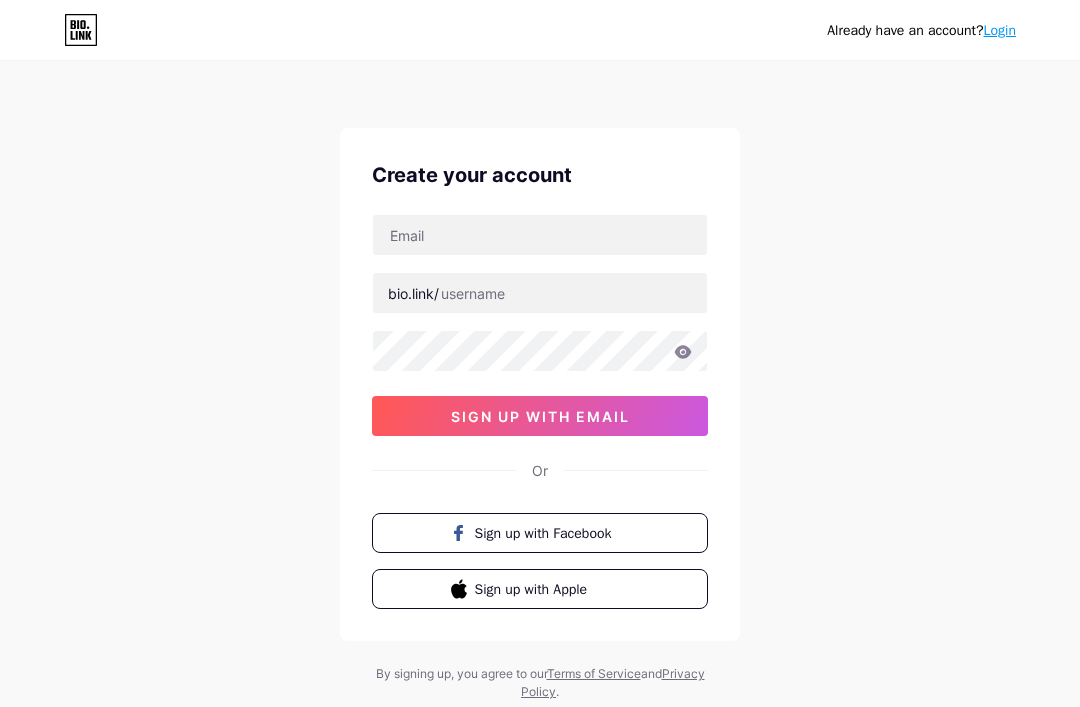 scroll, scrollTop: 0, scrollLeft: 0, axis: both 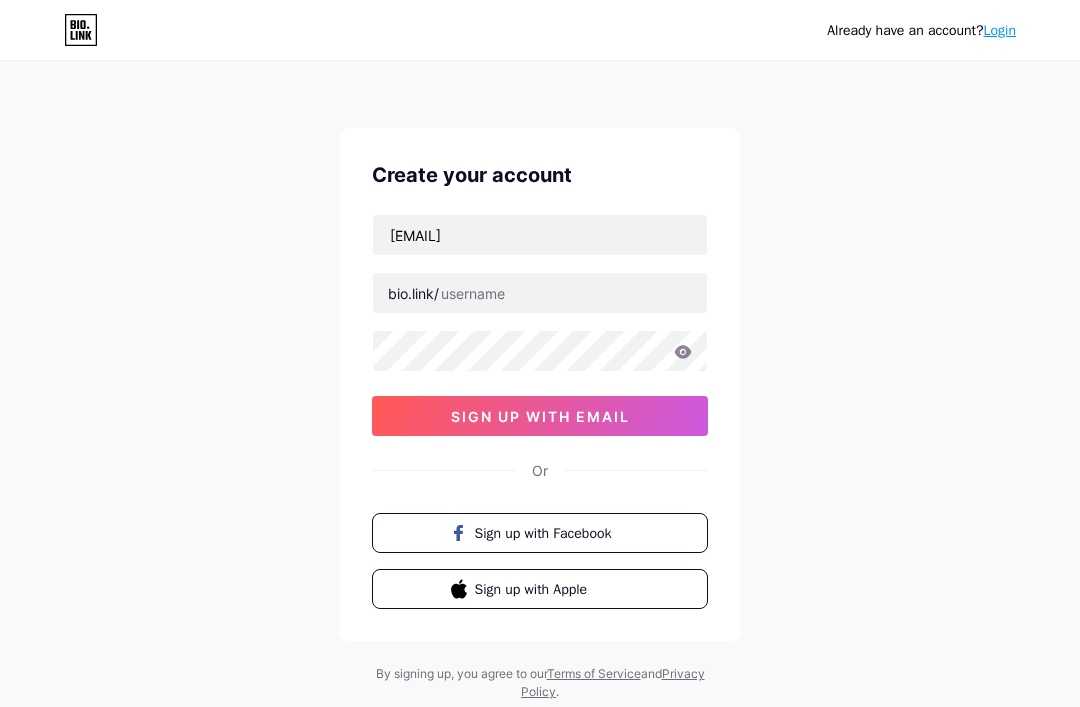 type on "[EMAIL]" 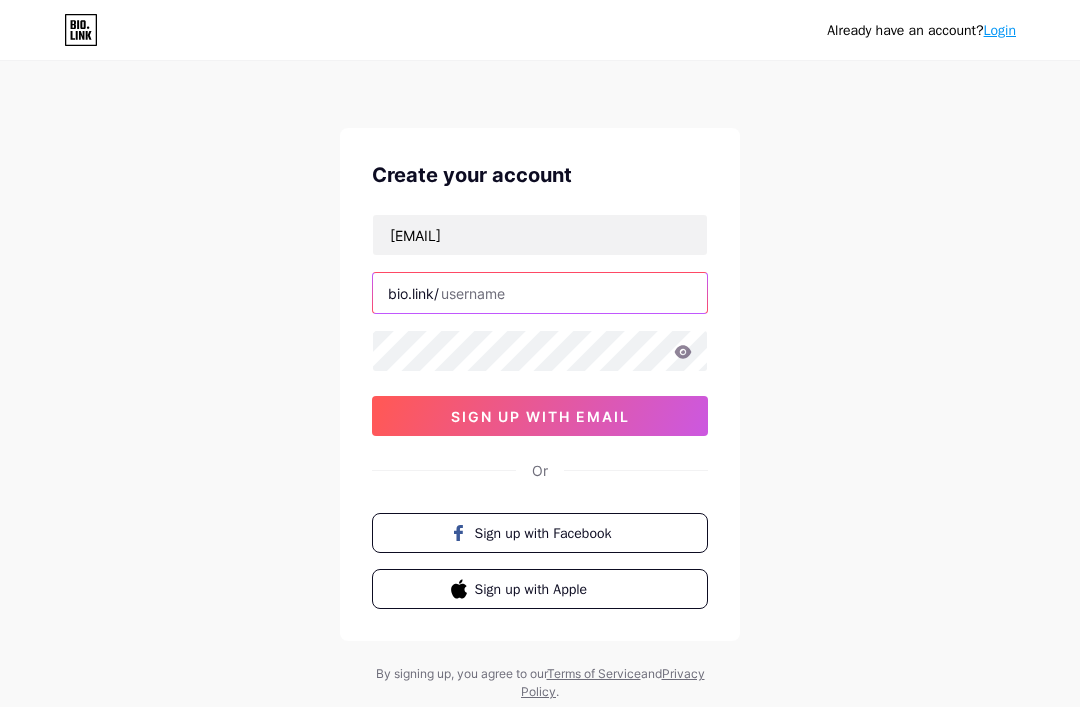 click at bounding box center [540, 293] 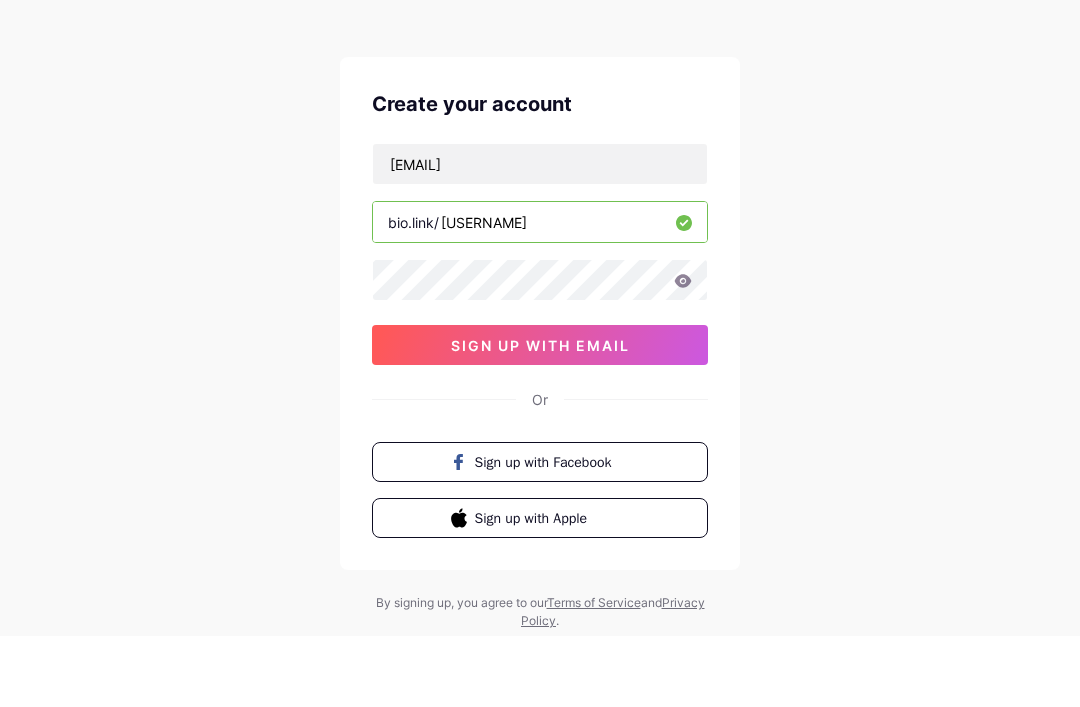 type on "[USERNAME]" 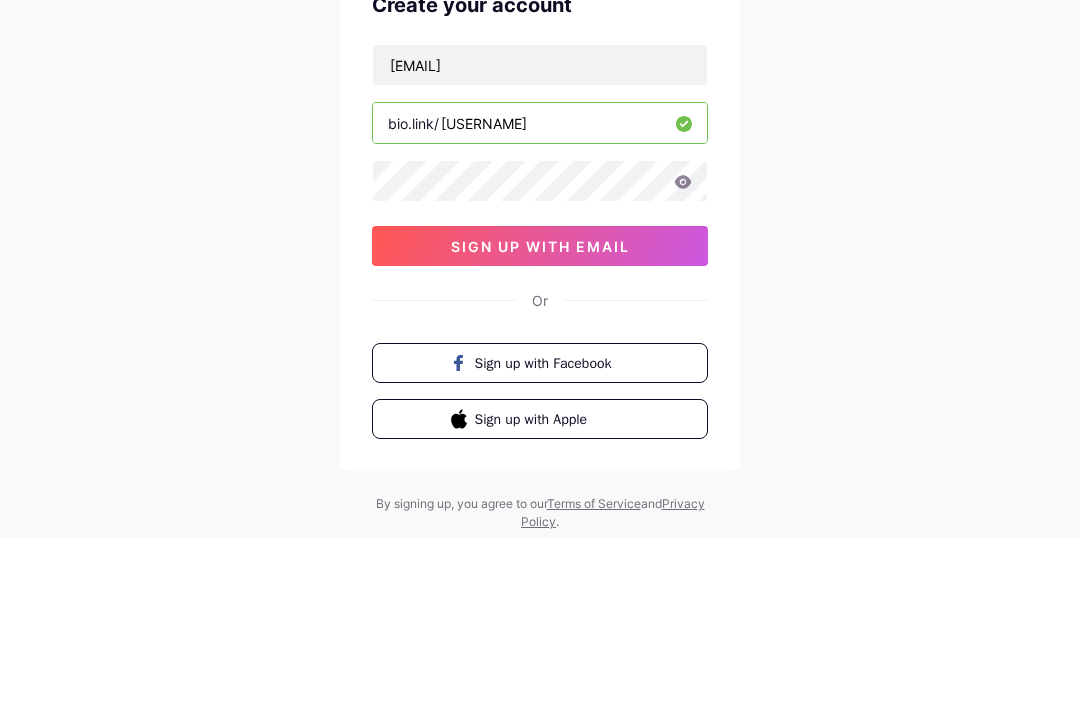 click 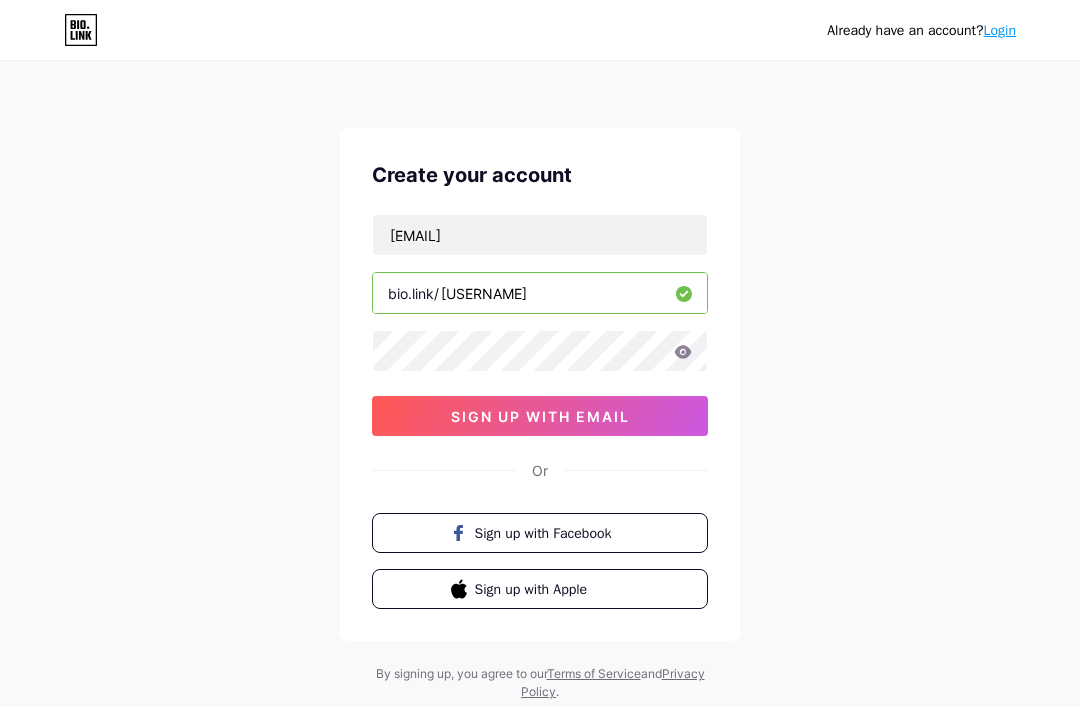 click 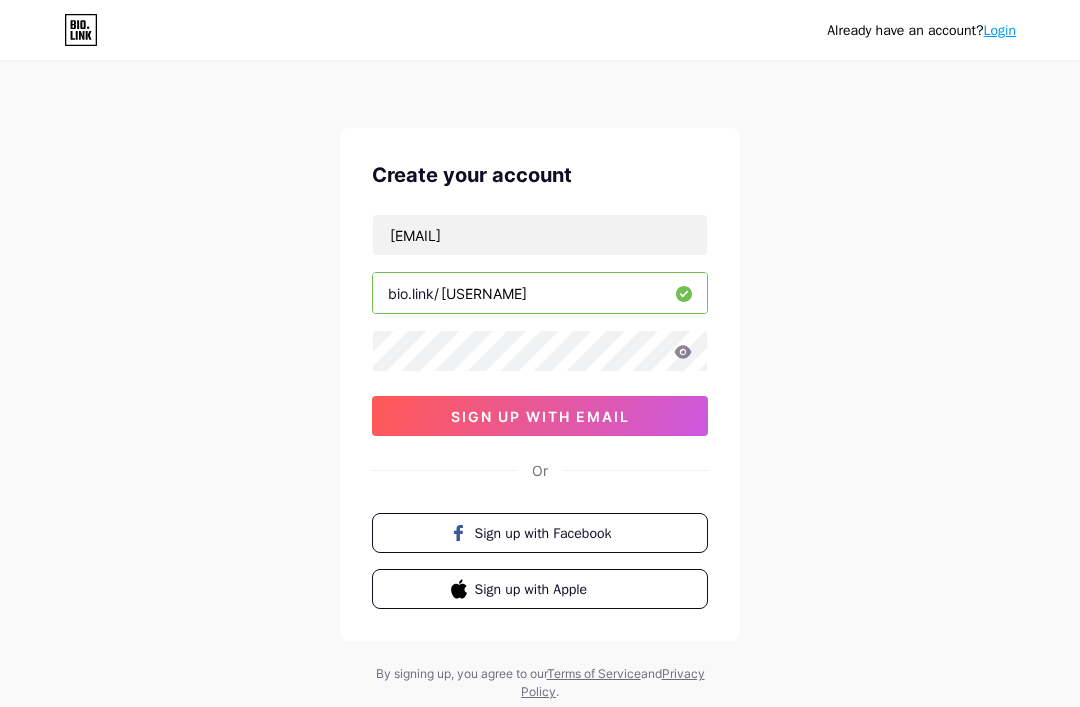 click on "[USERNAME]" at bounding box center [540, 293] 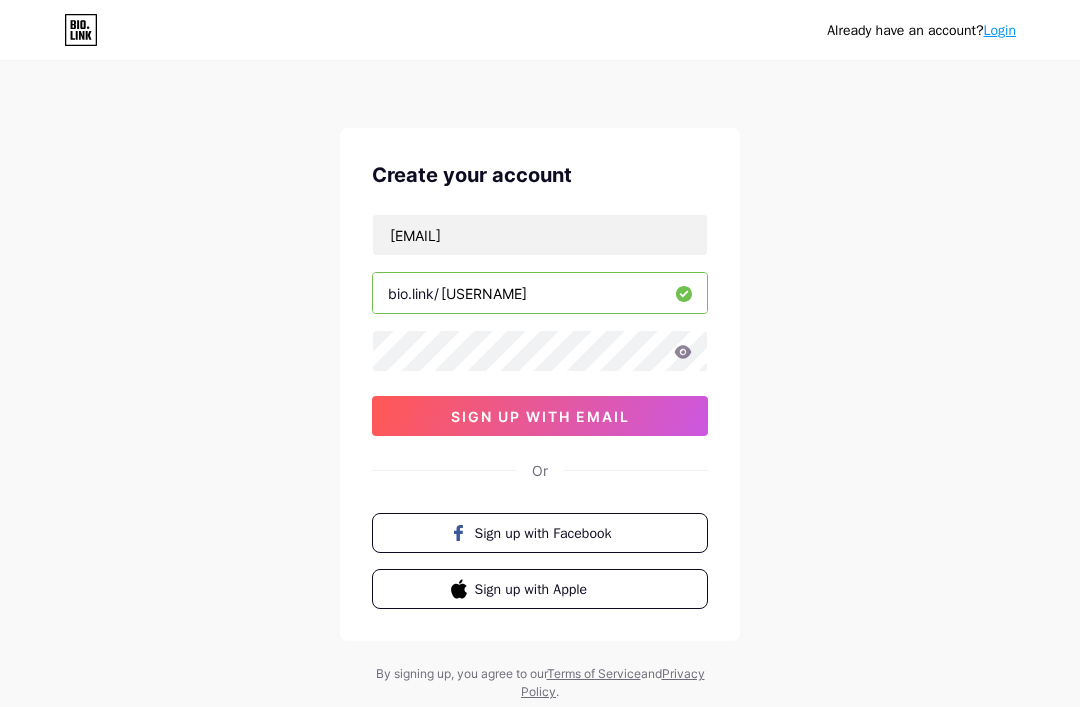 click on "sign up with email" at bounding box center [540, 416] 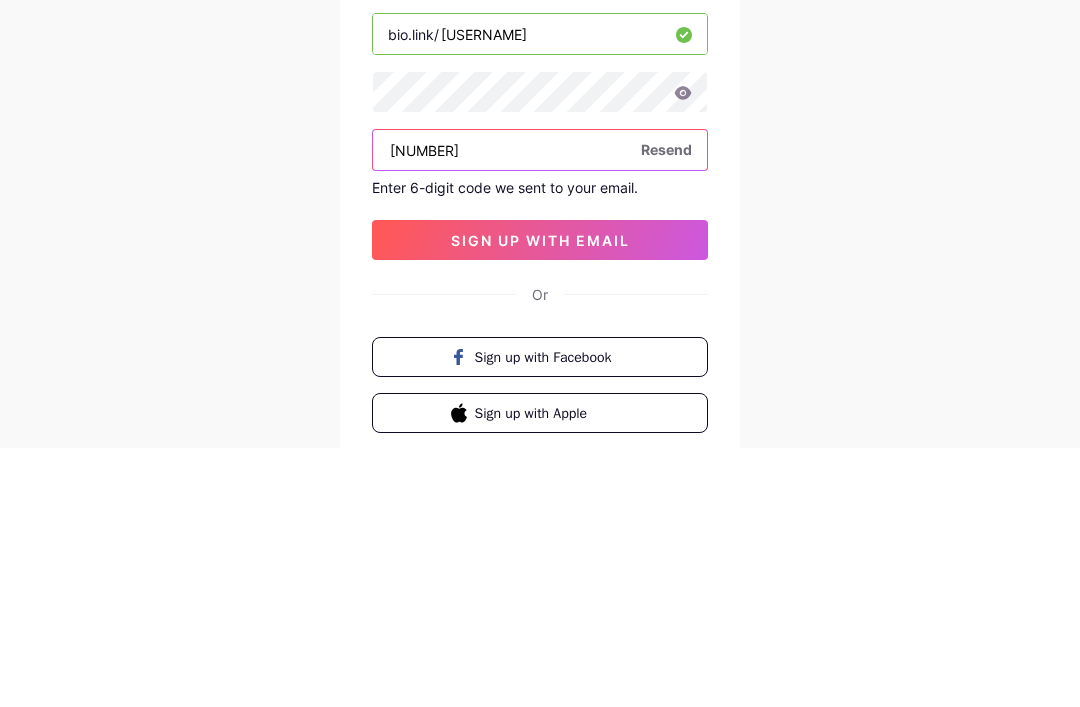 type on "[NUMBER]" 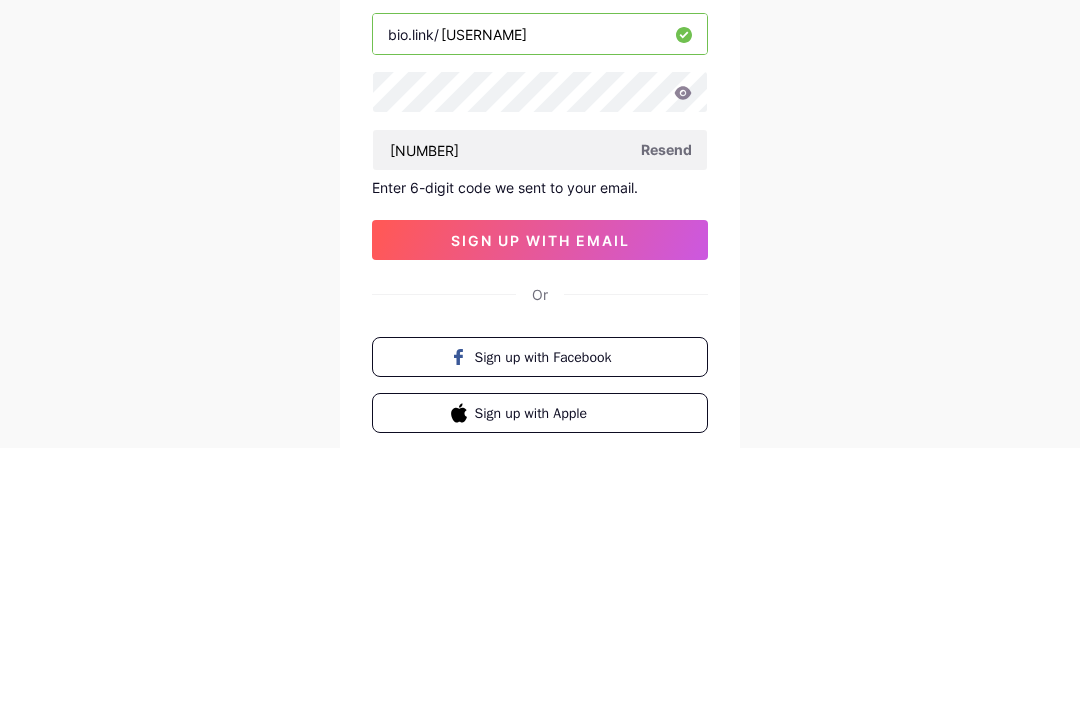 click on "sign up with email" at bounding box center (540, 499) 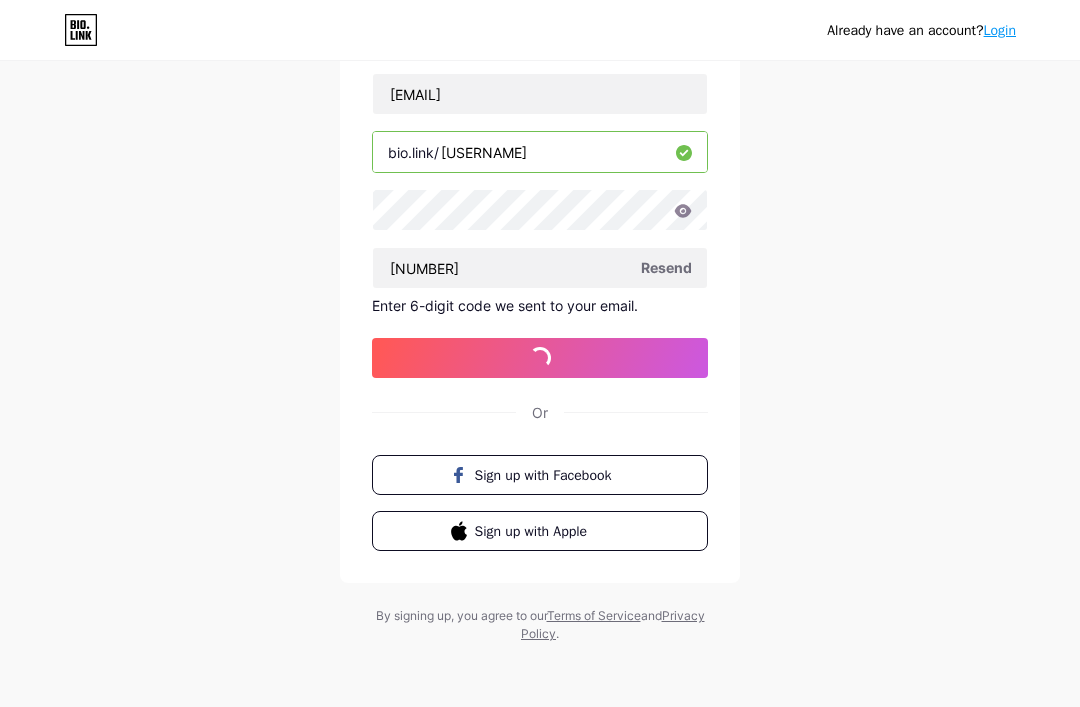 scroll, scrollTop: 64, scrollLeft: 0, axis: vertical 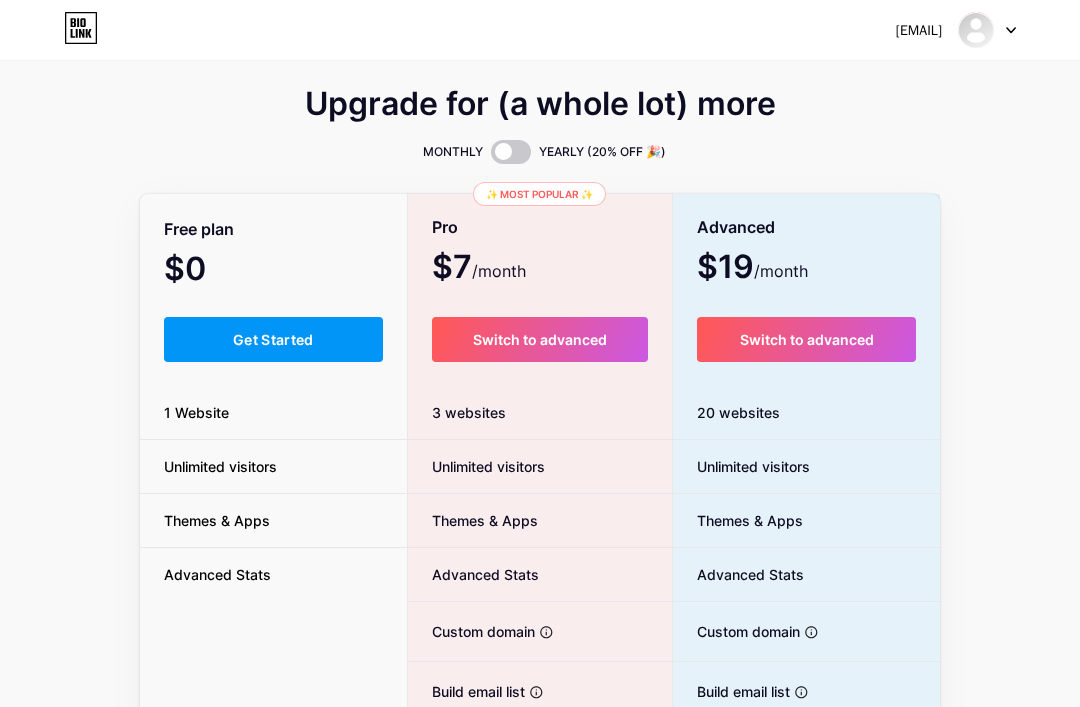click on "Get Started" at bounding box center [273, 339] 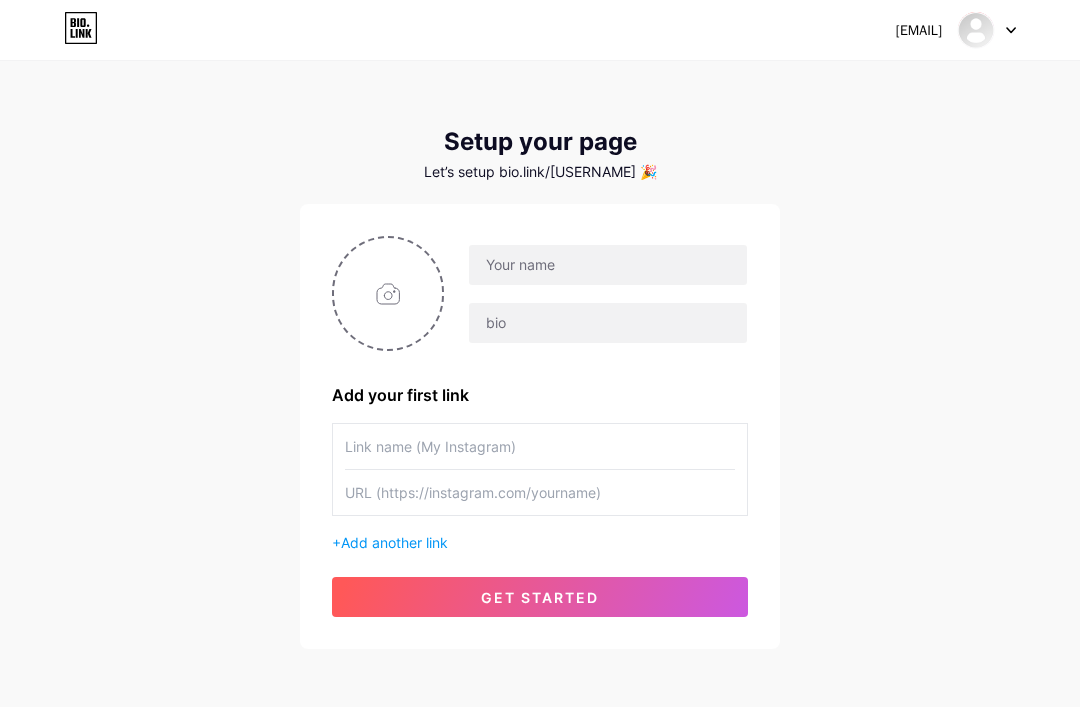 click at bounding box center (388, 293) 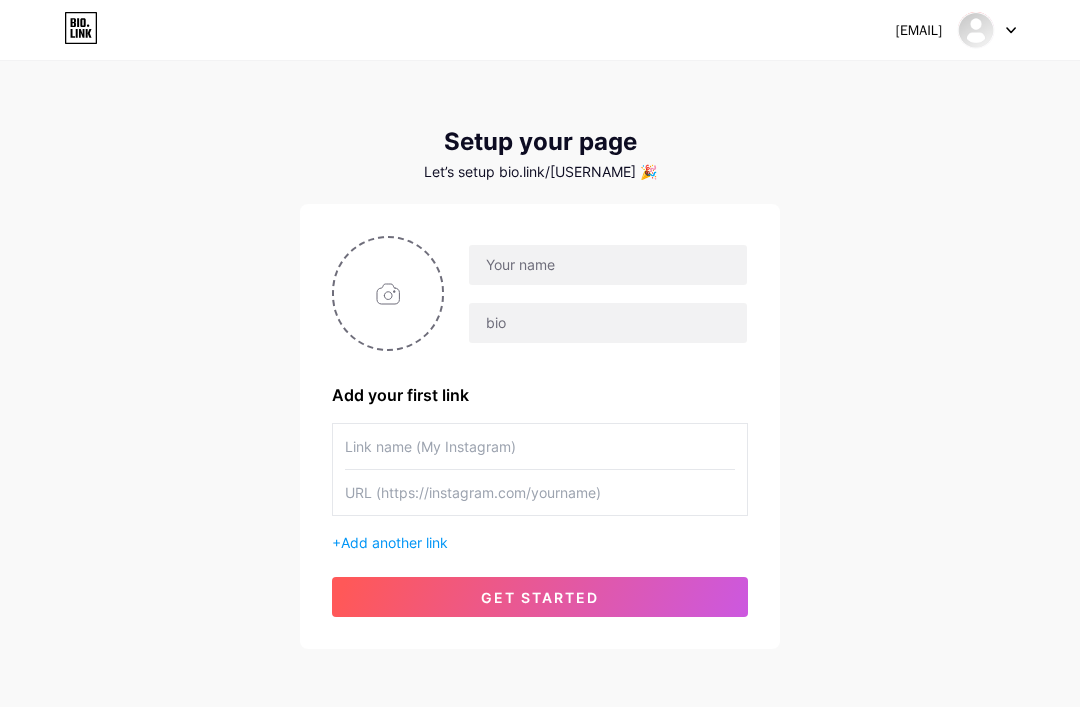 type on "C:\fakepath\[FILENAME]" 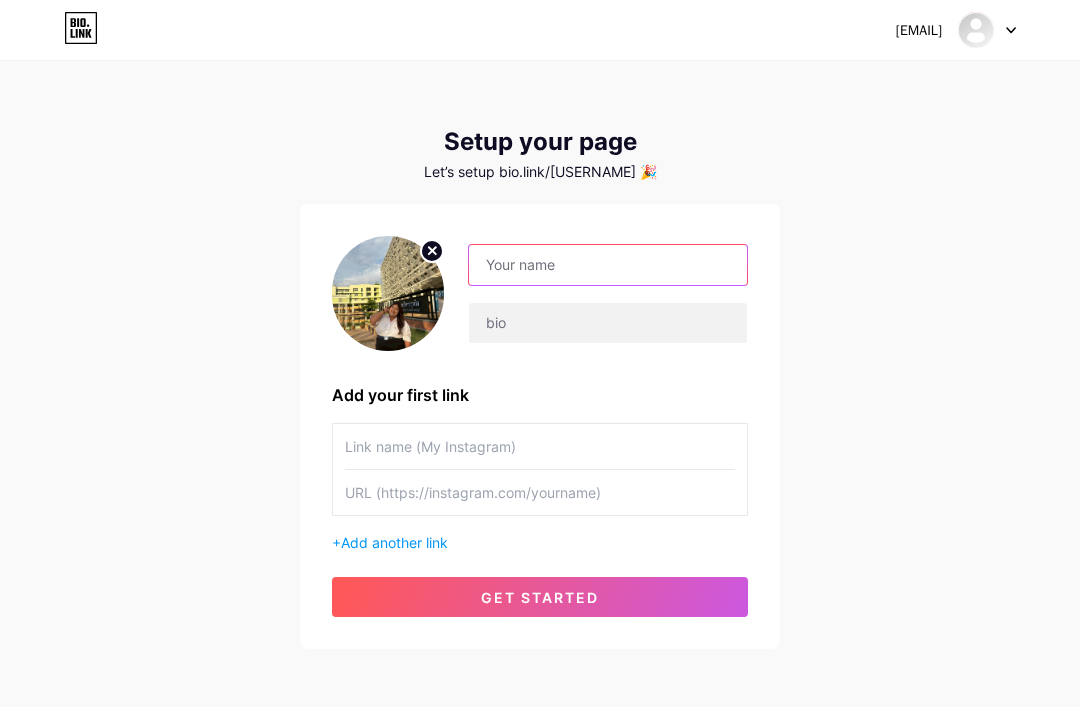 click at bounding box center [608, 265] 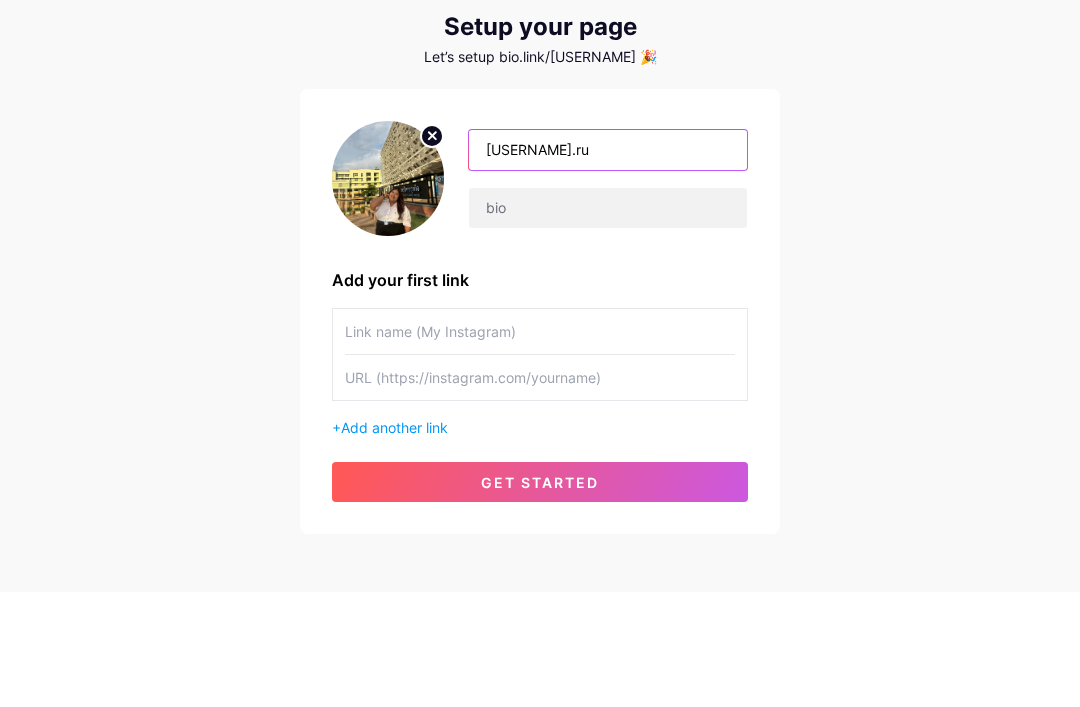 type on "[USERNAME].ru" 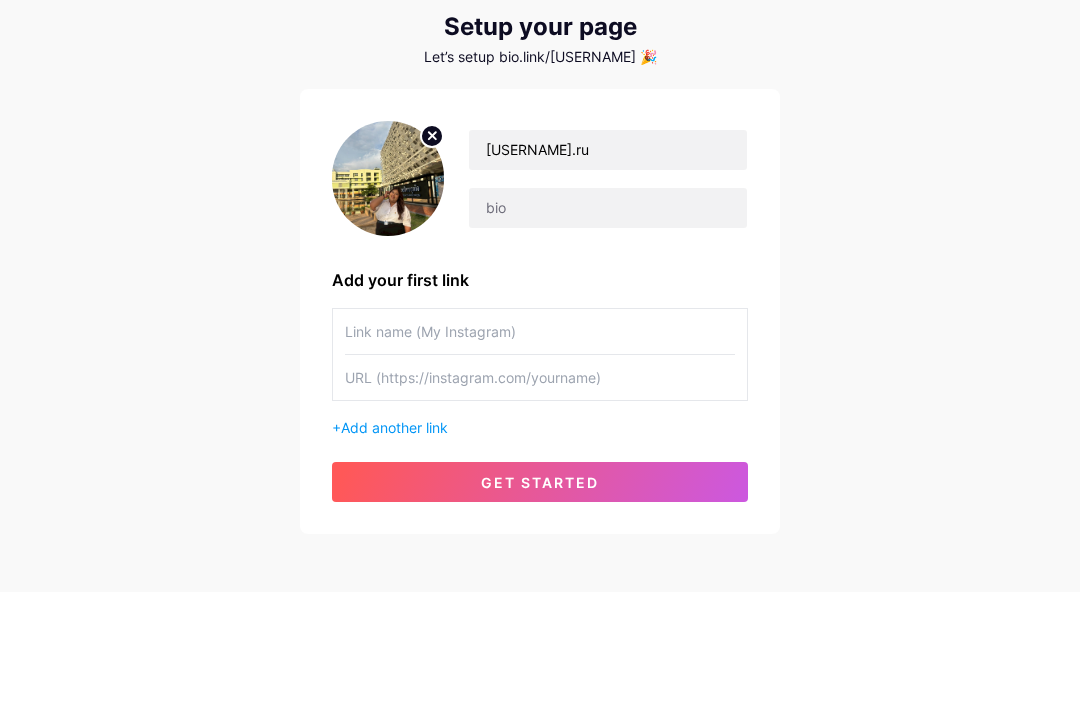 click at bounding box center (608, 323) 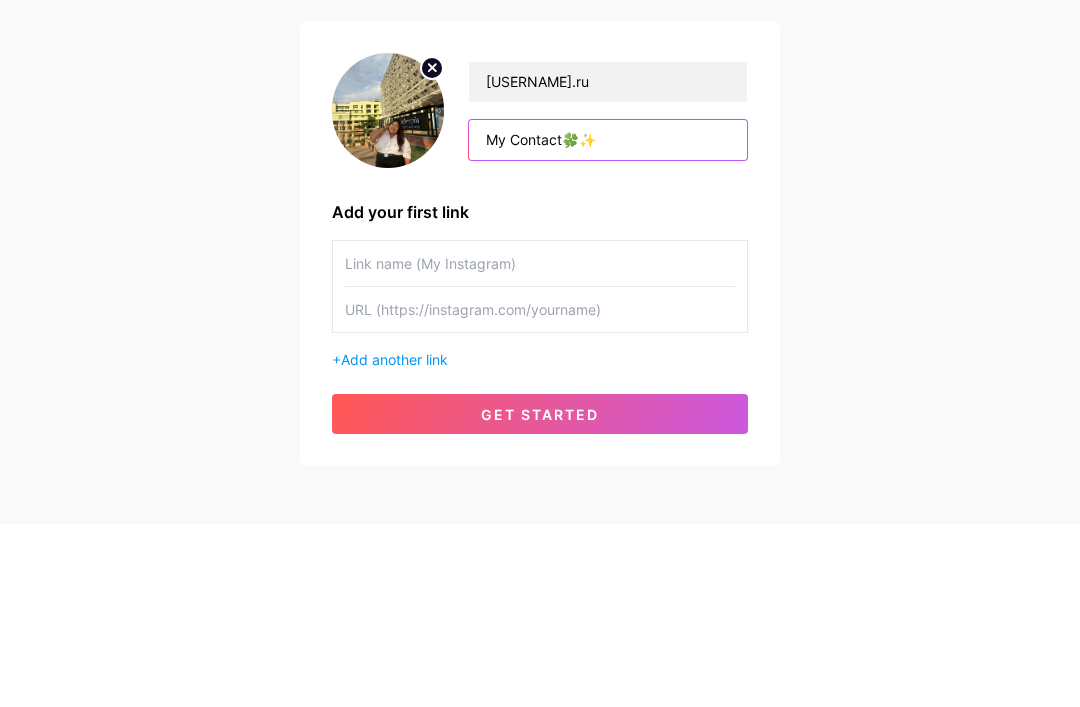 type on "My Contact🍀✨" 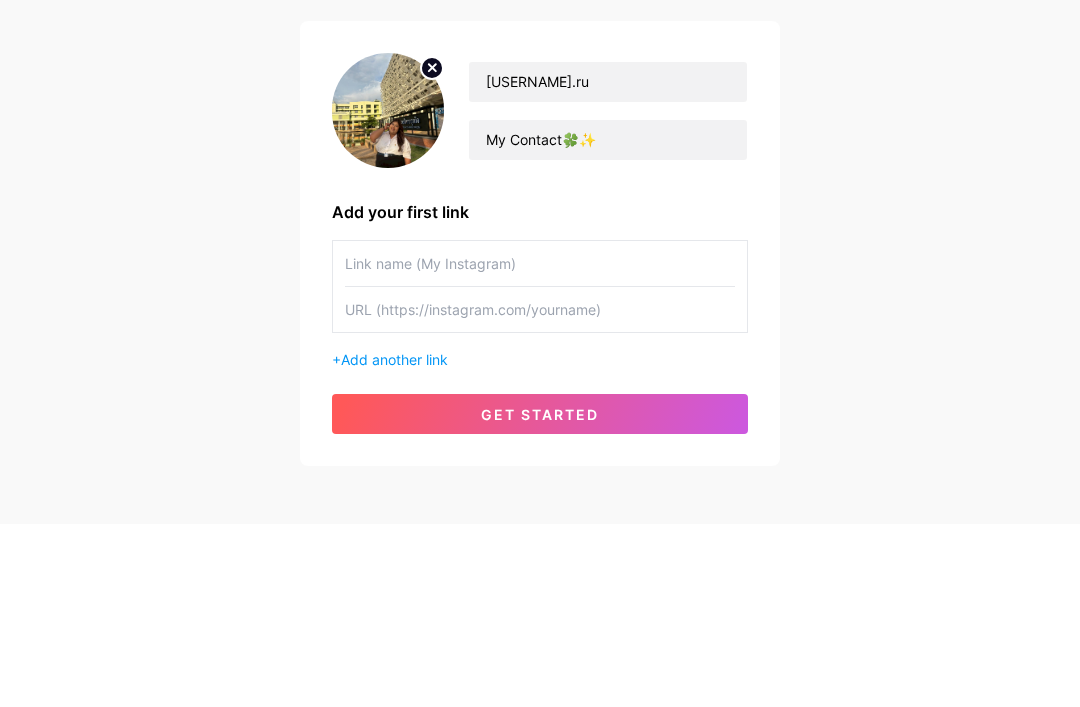 click at bounding box center [540, 446] 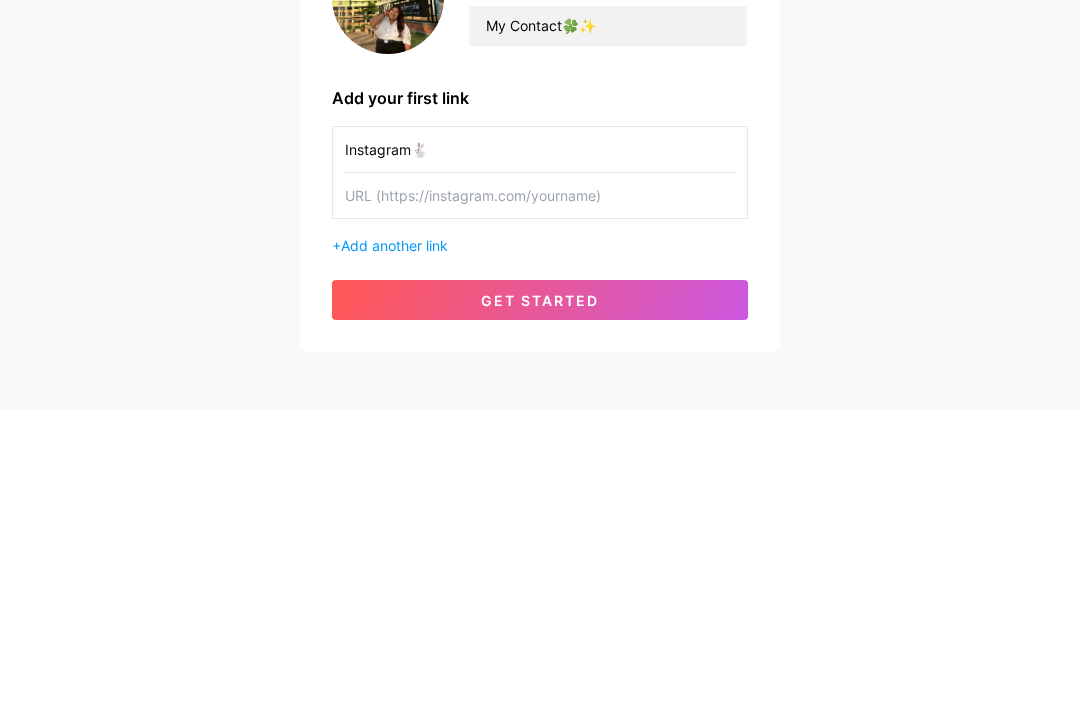 click on "Instagram🐇" at bounding box center [540, 446] 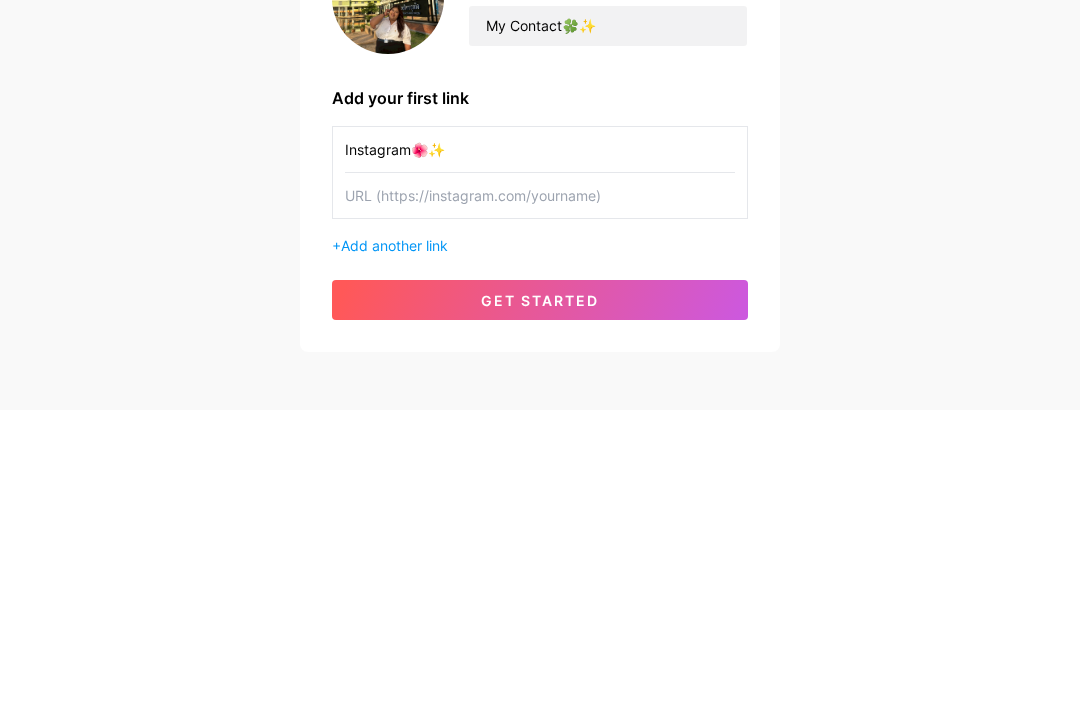 type on "Instagram🌺✨" 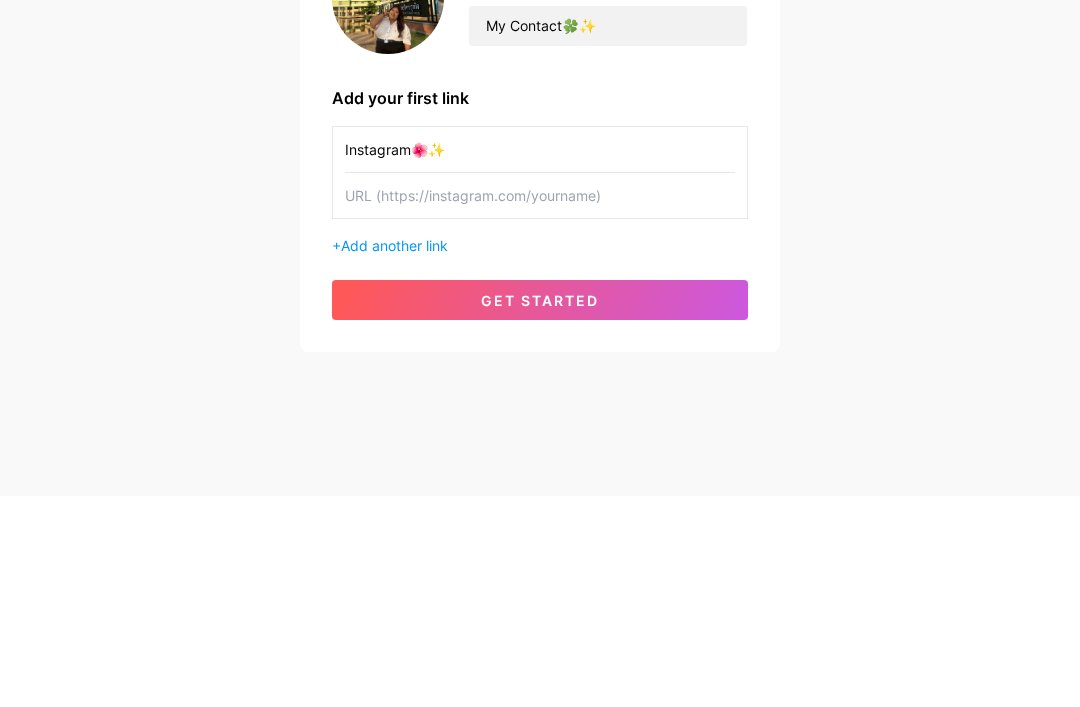 scroll, scrollTop: 0, scrollLeft: 0, axis: both 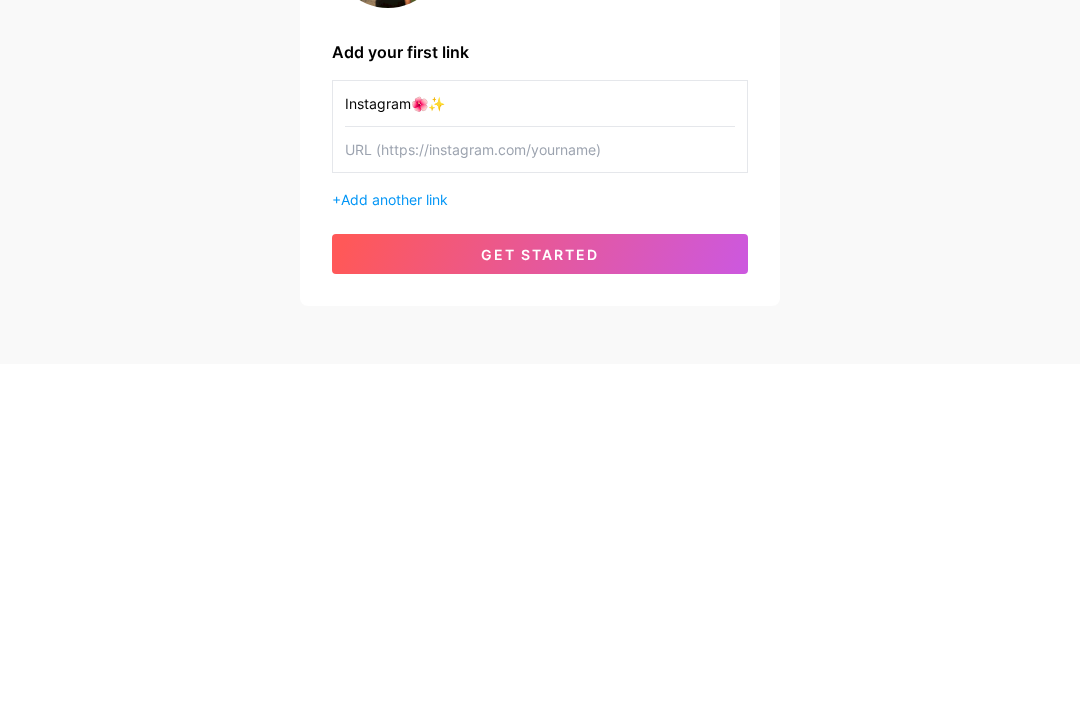 click at bounding box center [540, 492] 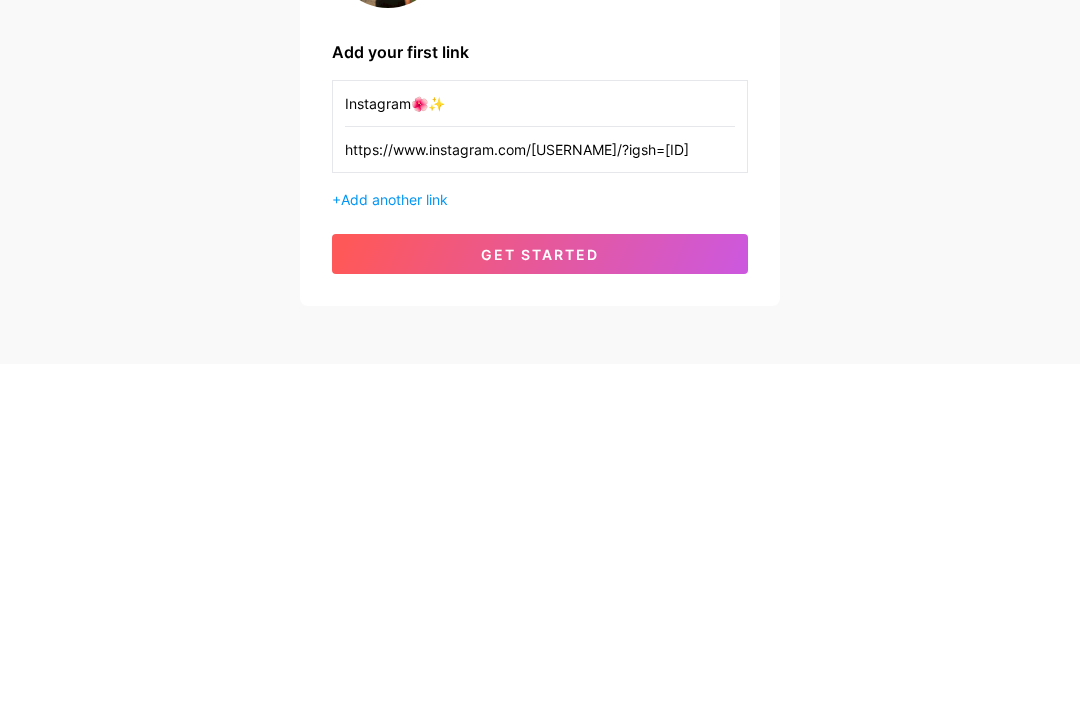 scroll, scrollTop: 86, scrollLeft: 0, axis: vertical 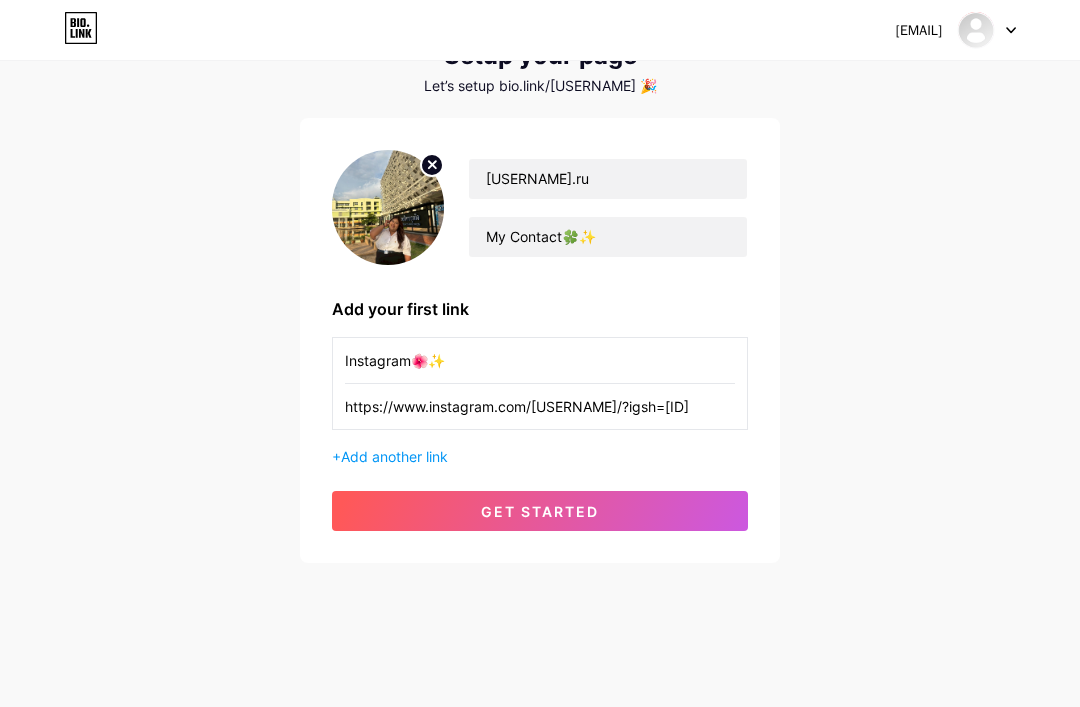 type on "https://www.instagram.com/[USERNAME]/?igsh=[ID]" 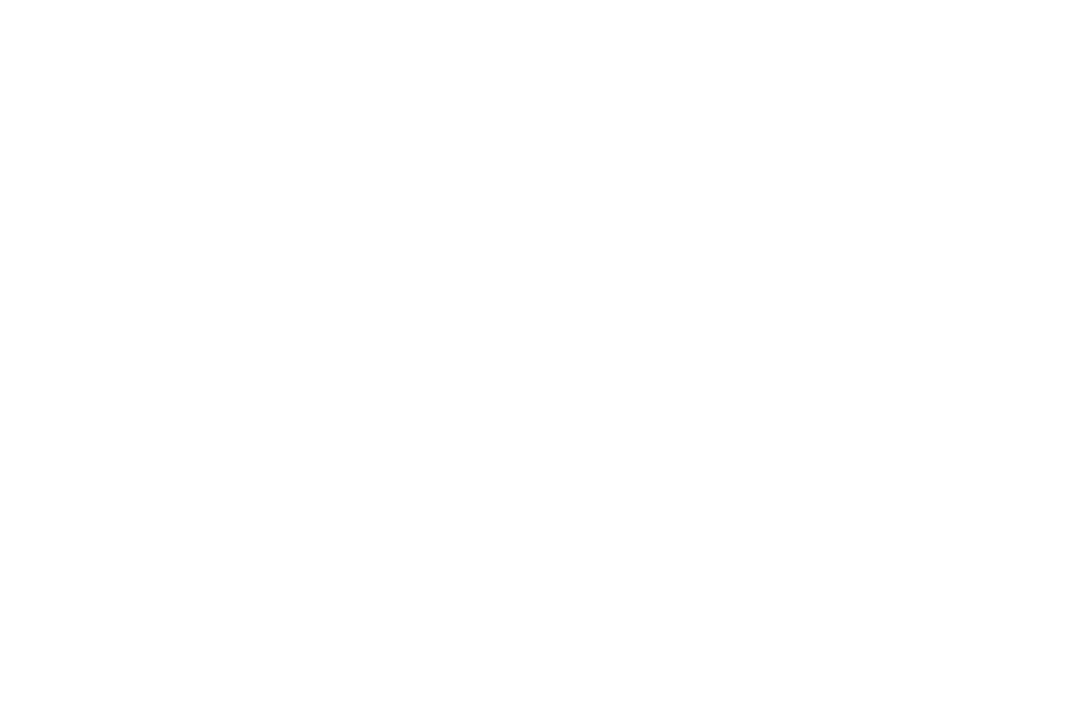 scroll, scrollTop: 0, scrollLeft: 0, axis: both 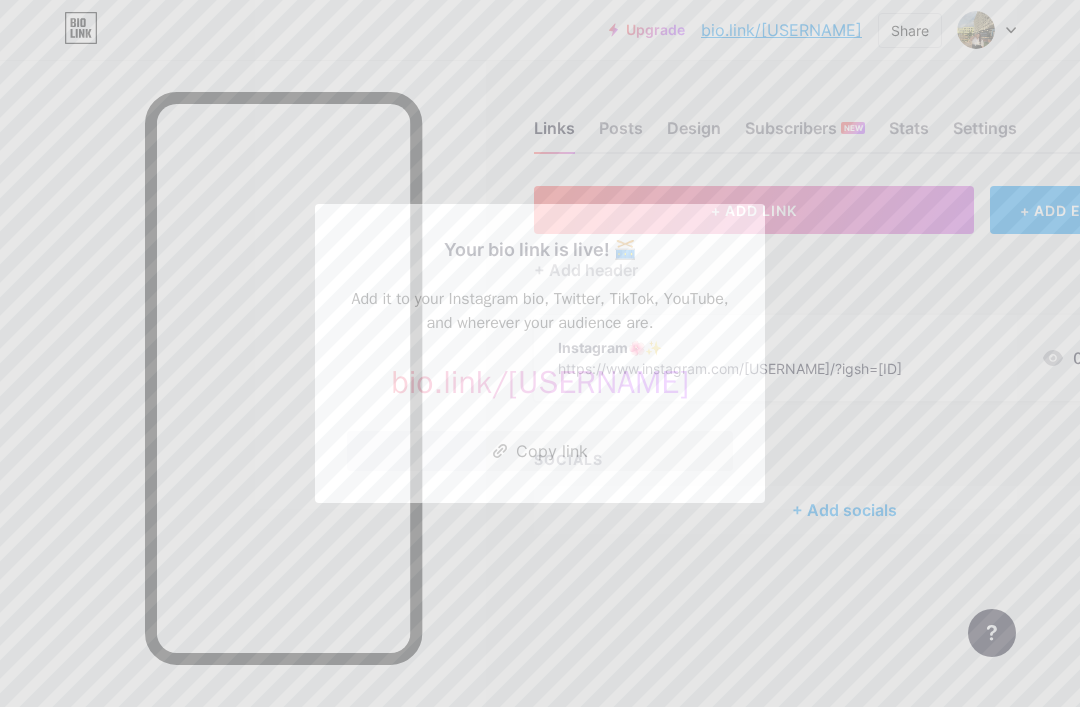 click at bounding box center [540, 353] 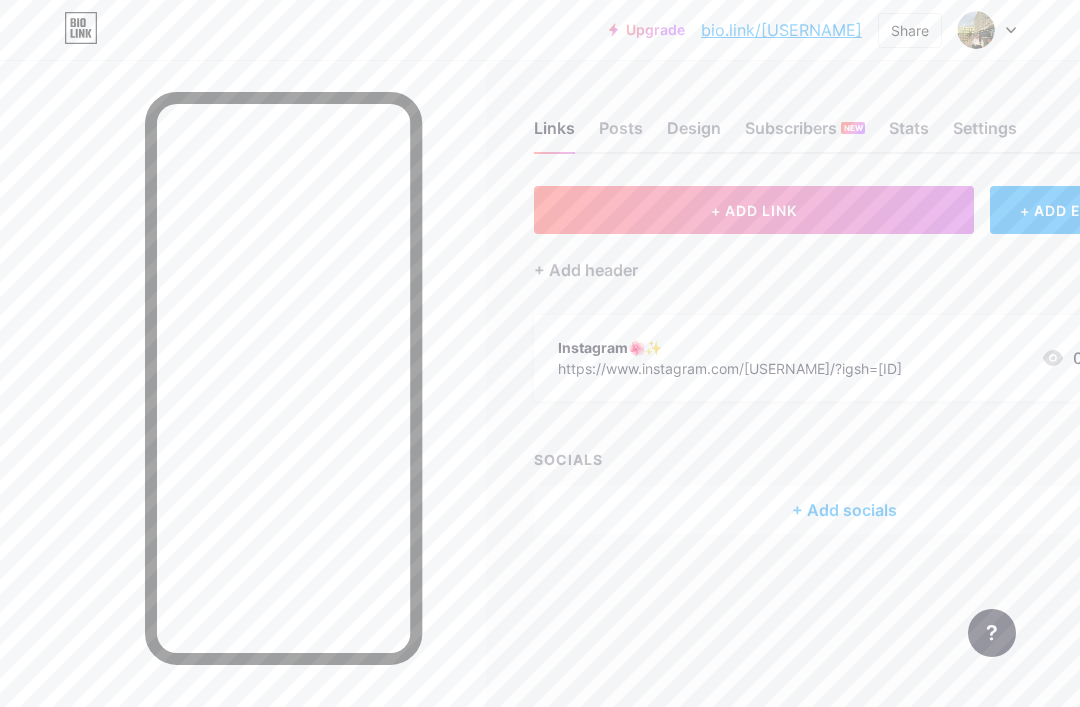 click on "+ ADD LINK" at bounding box center (754, 210) 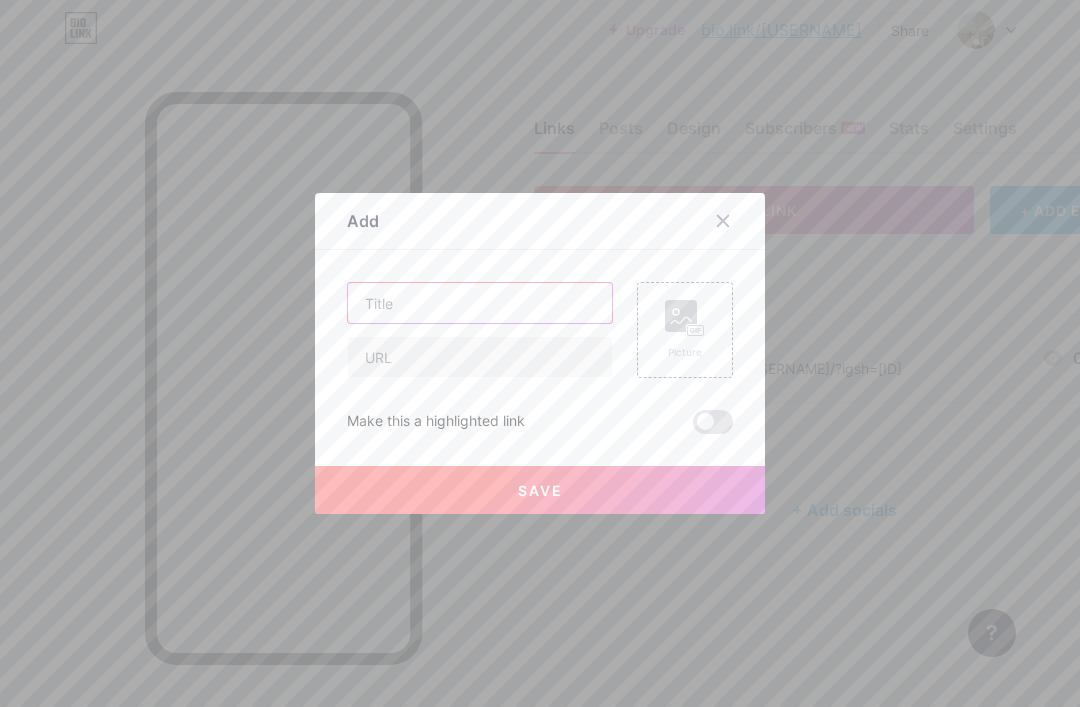 click at bounding box center [480, 303] 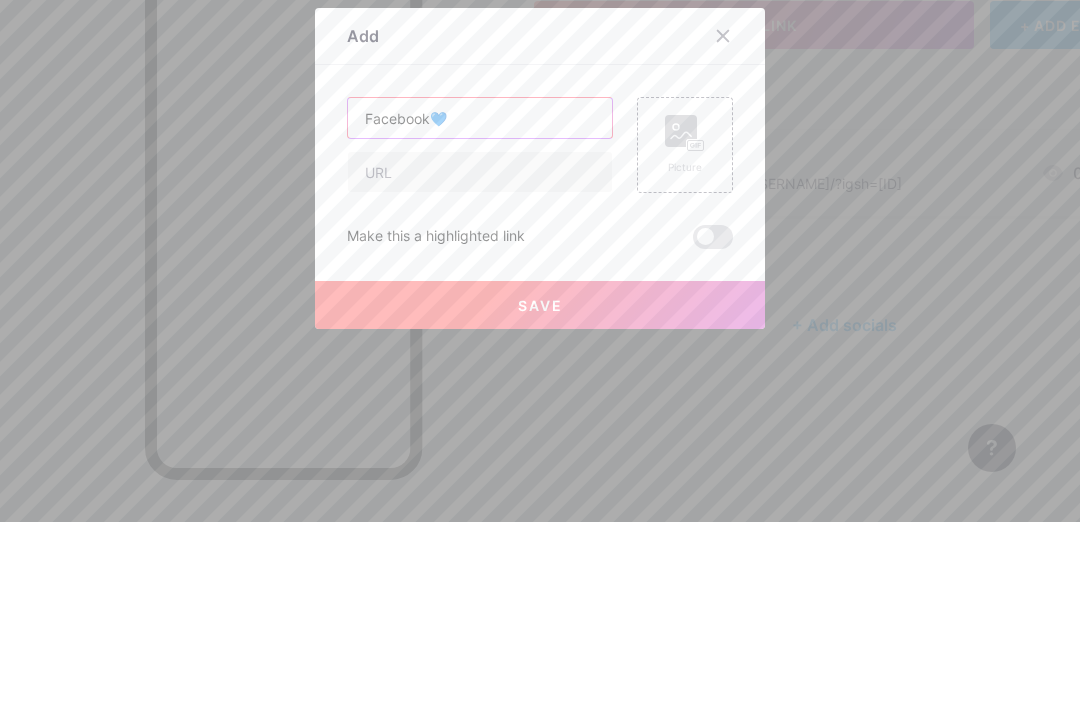 type on "Facebook💙" 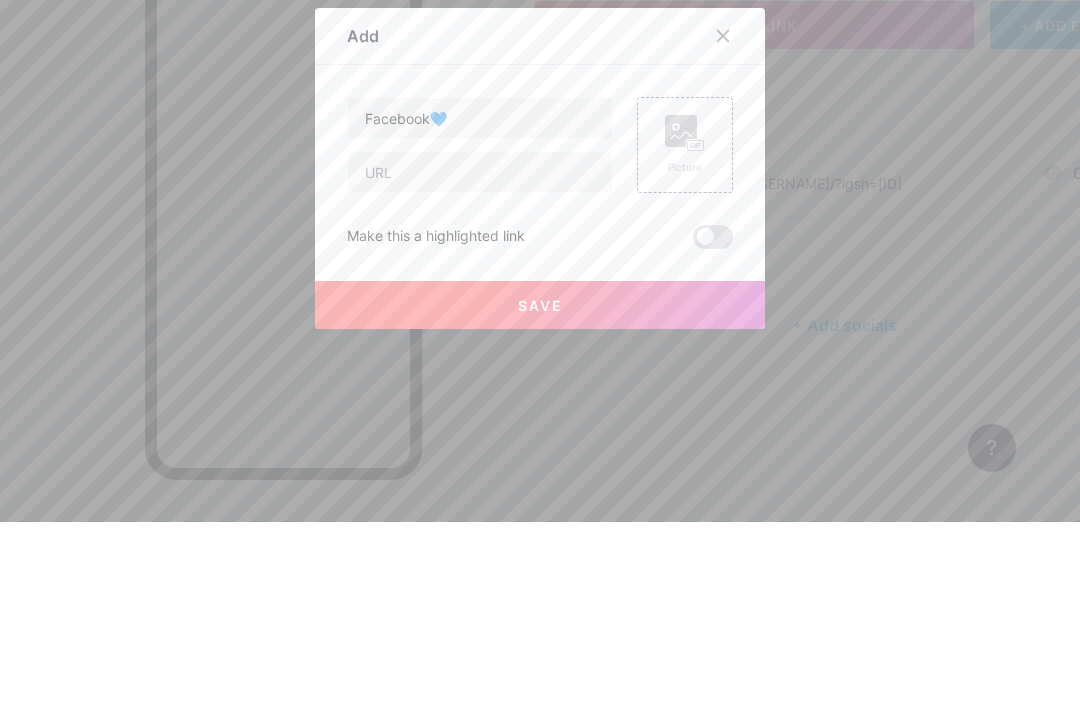 click at bounding box center [480, 357] 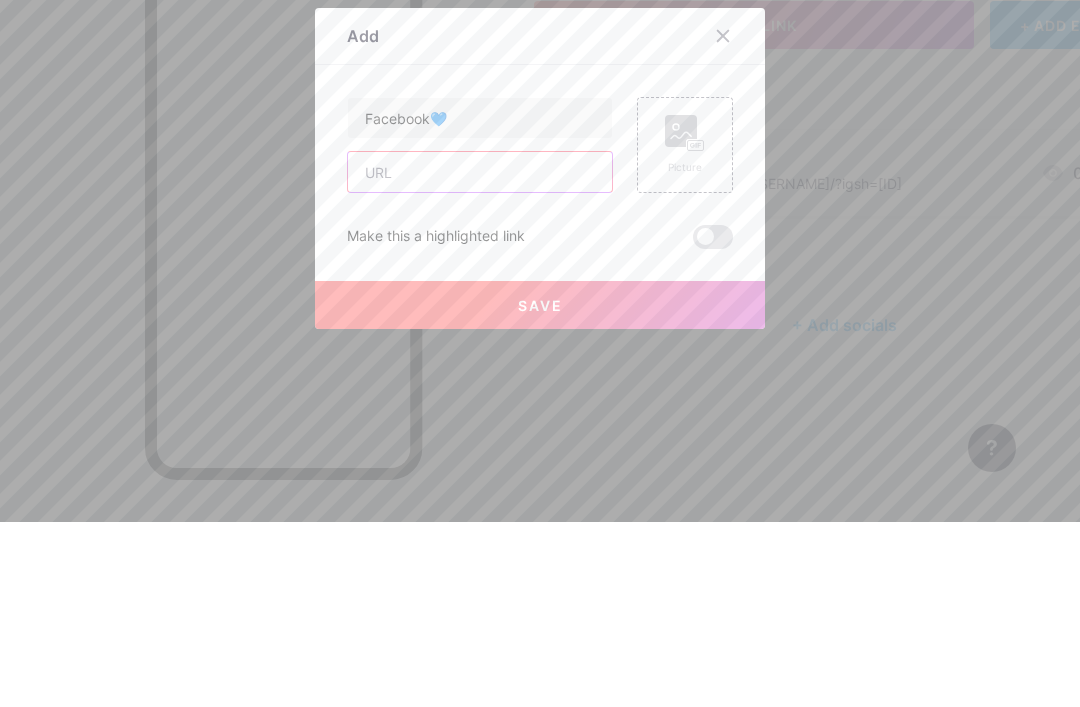 click at bounding box center (480, 357) 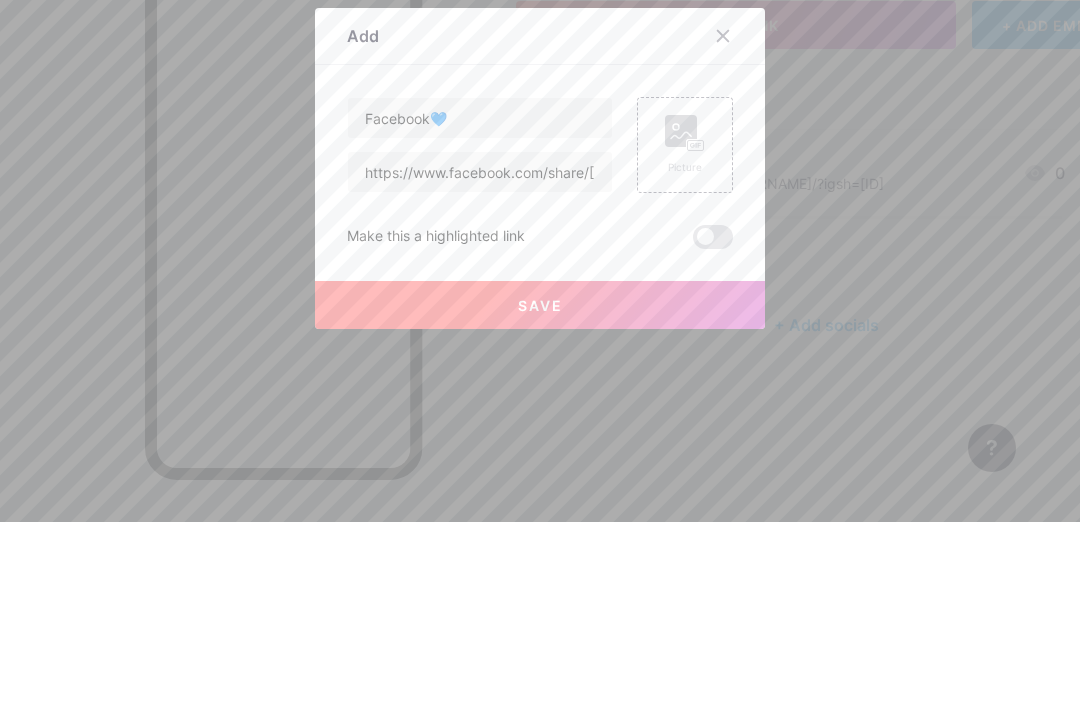 scroll, scrollTop: 64, scrollLeft: 19, axis: both 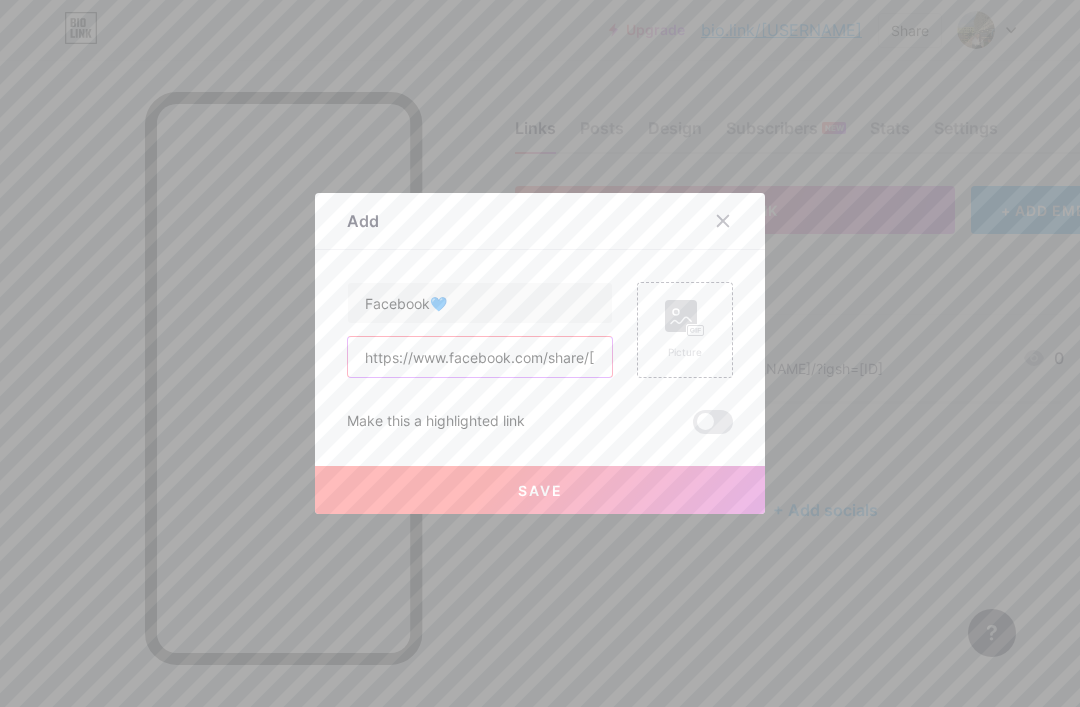 click on "https://www.facebook.com/share/[ID]/?mibextid=wwXIfr" at bounding box center (480, 357) 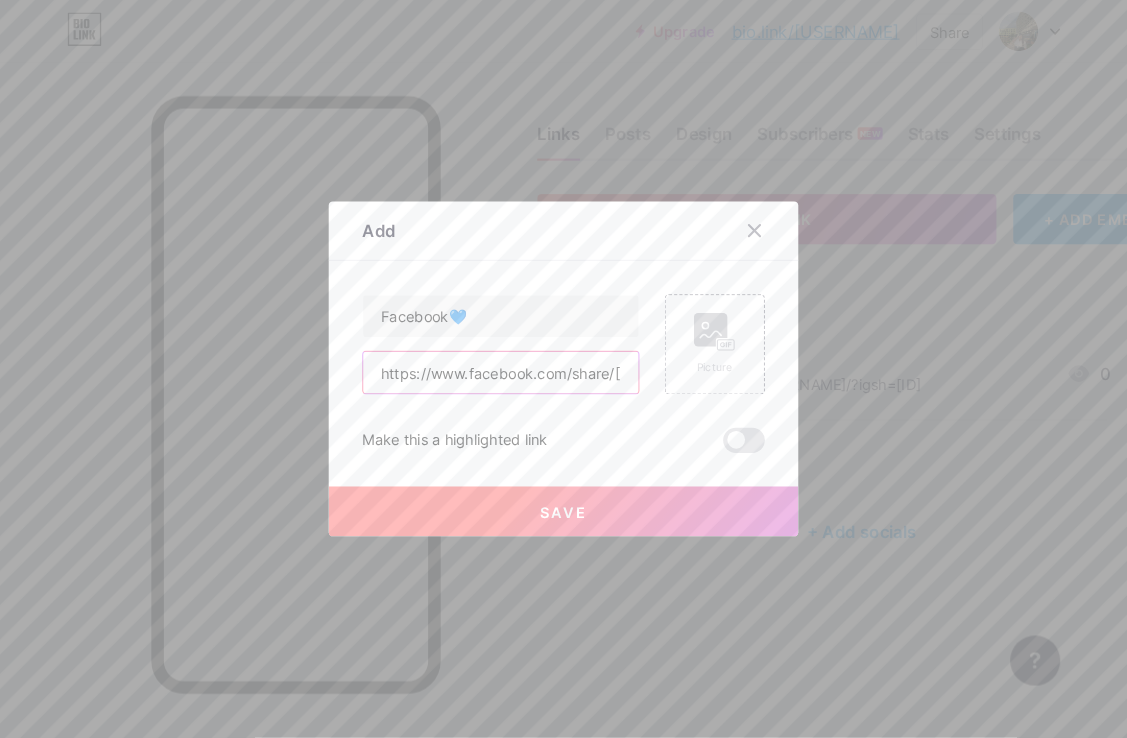 scroll, scrollTop: 64, scrollLeft: 0, axis: vertical 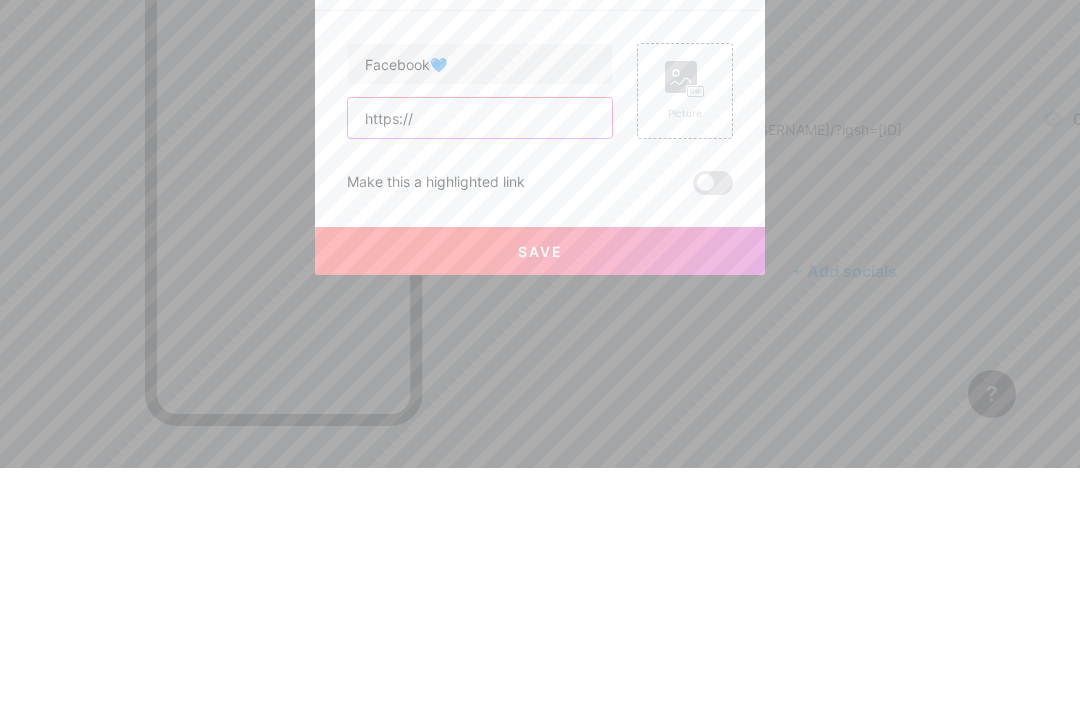 type on "https:/" 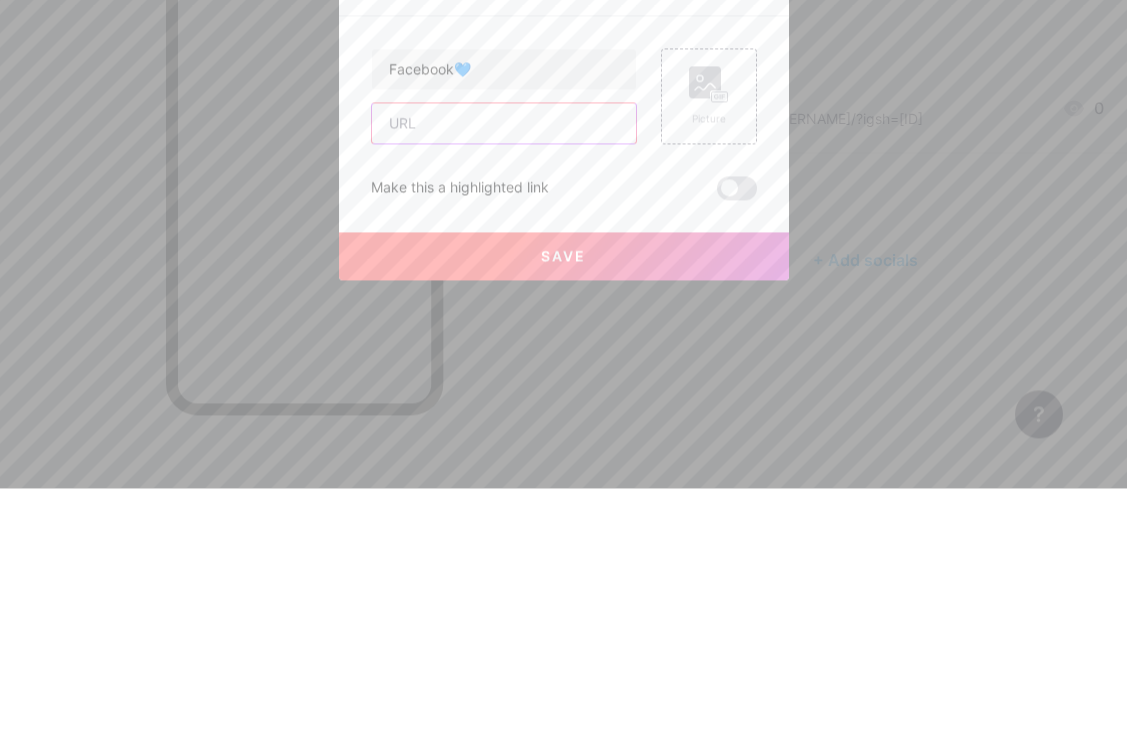 click at bounding box center (504, 373) 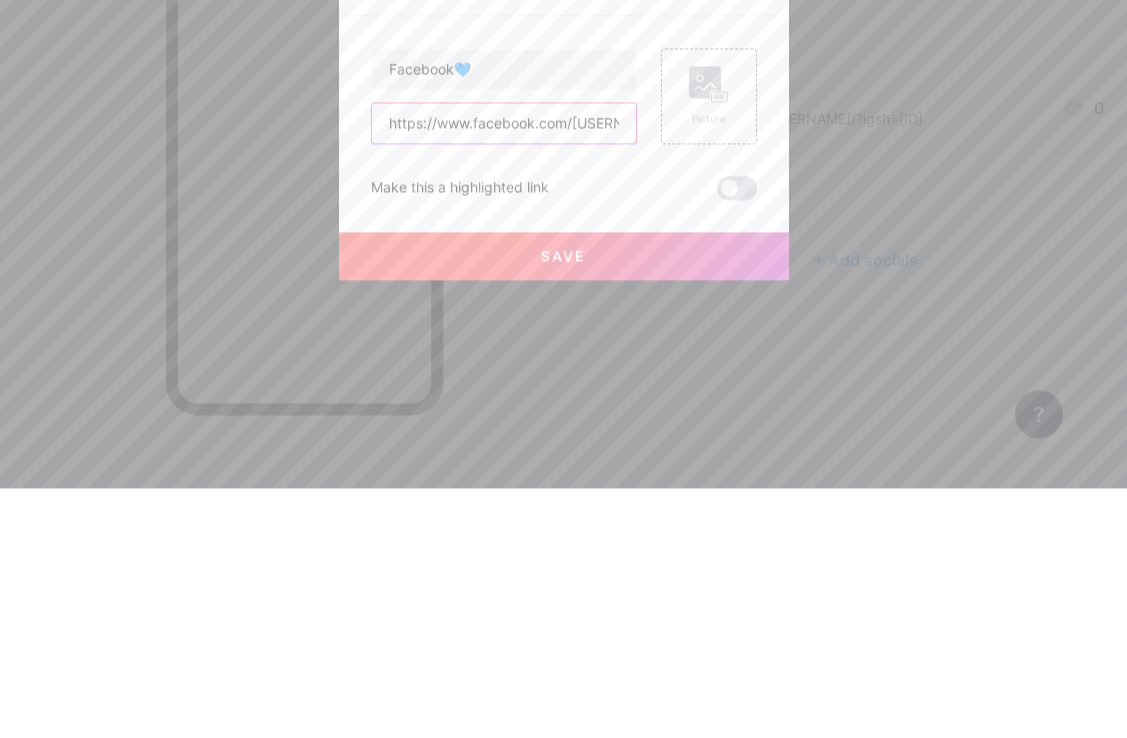 type on "https://www.facebook.com/[USERNAME]?" 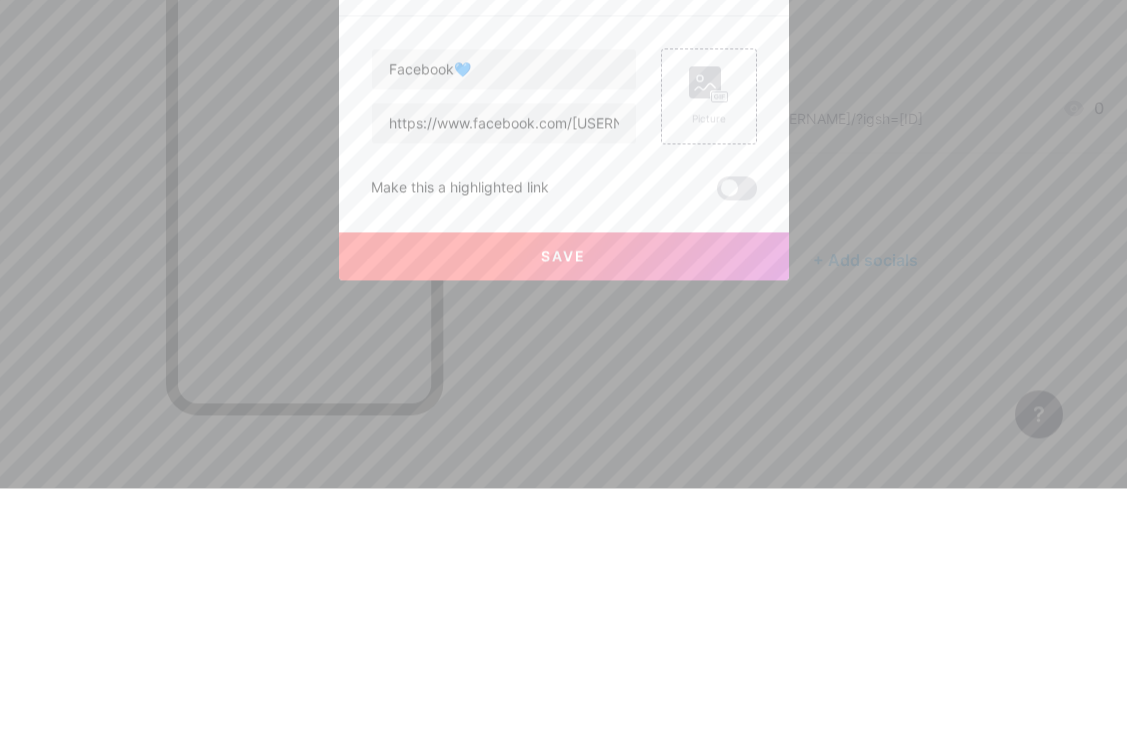 click on "Save" at bounding box center (564, 506) 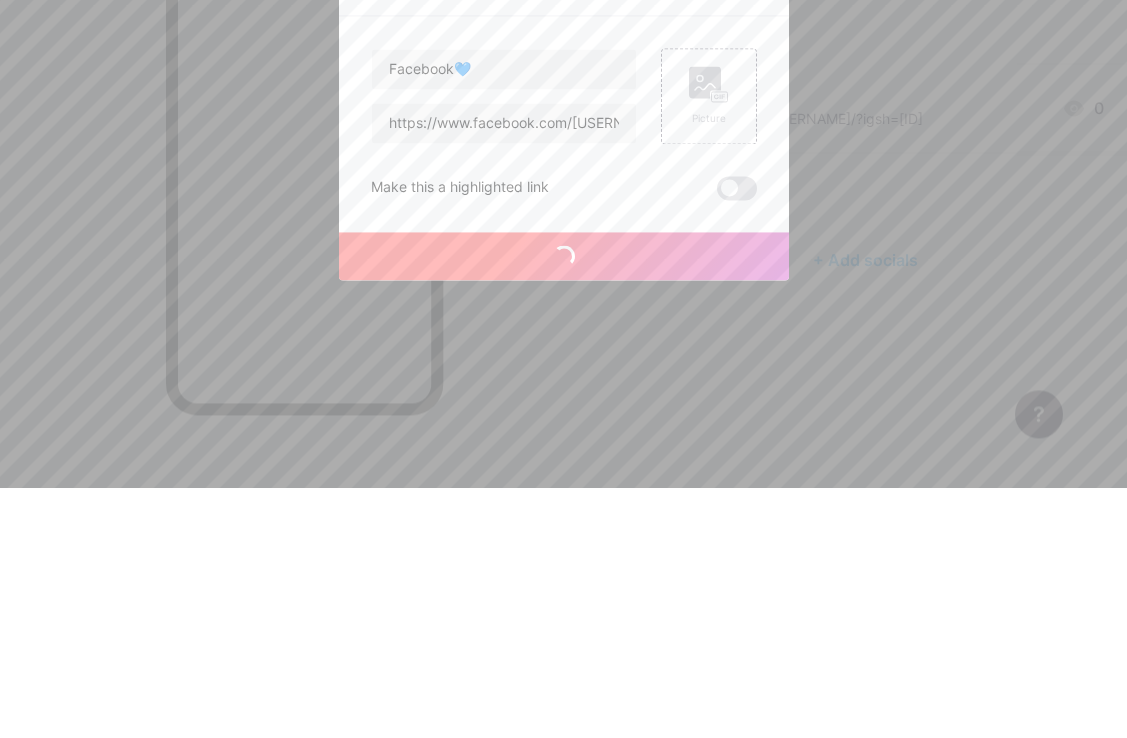 scroll, scrollTop: 67, scrollLeft: 0, axis: vertical 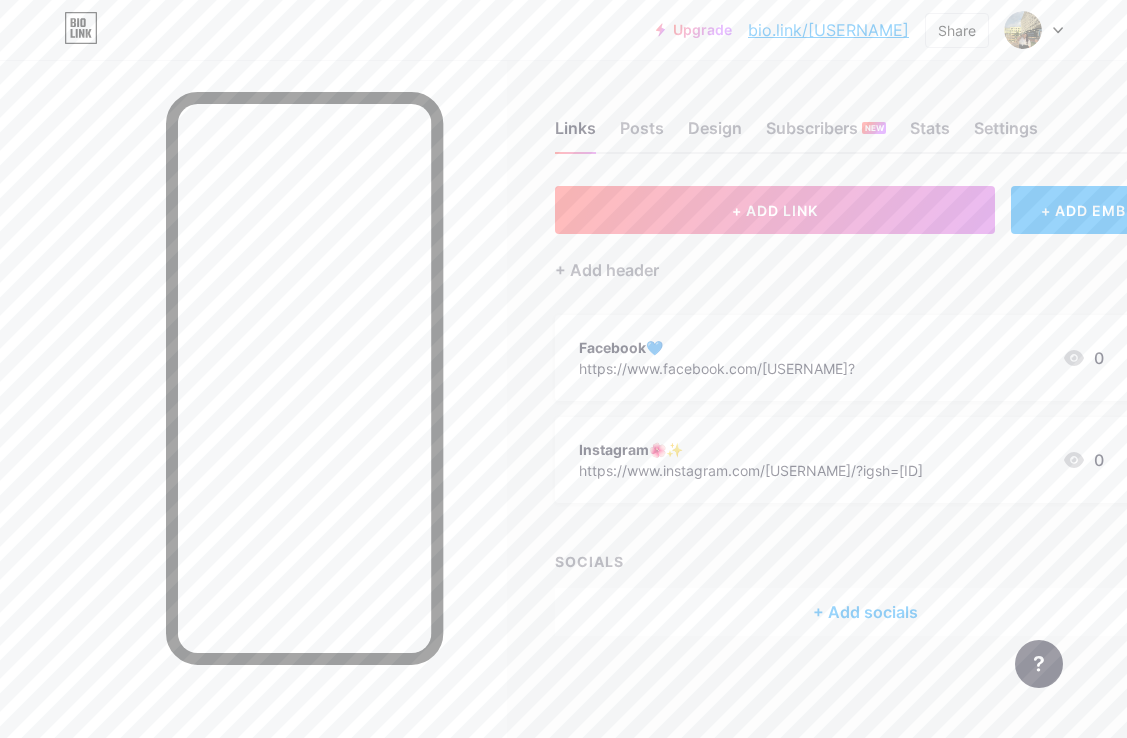 click on "+ ADD LINK" at bounding box center [775, 210] 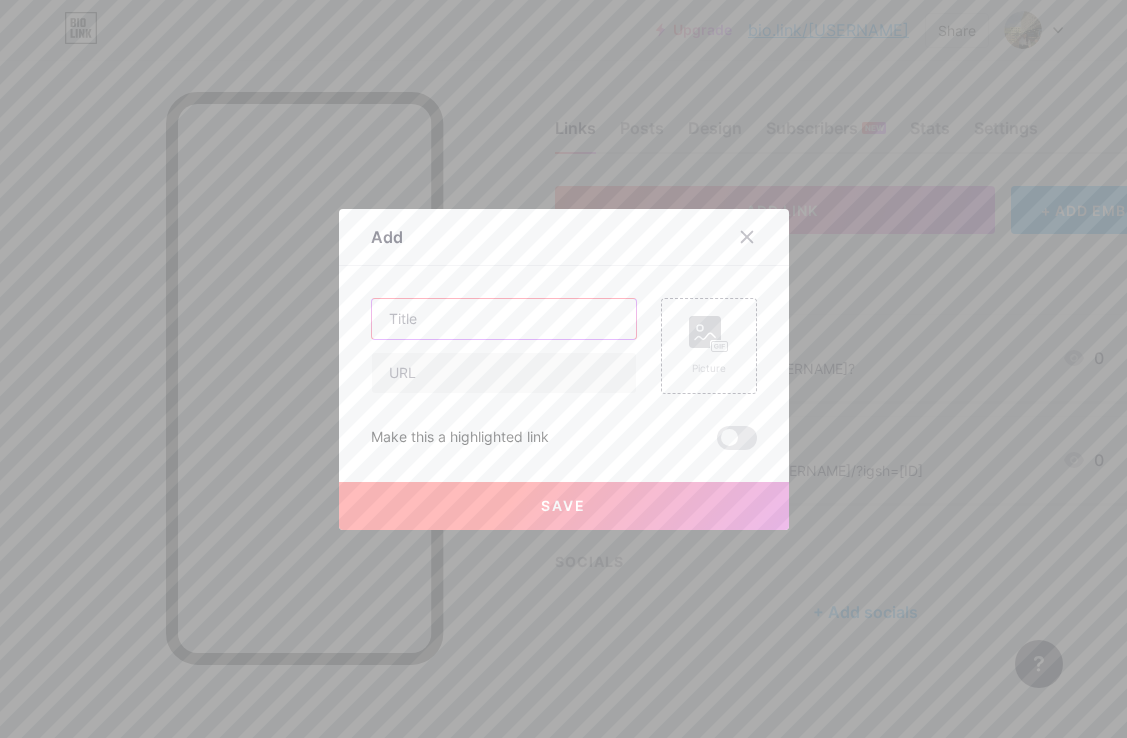 click at bounding box center (504, 319) 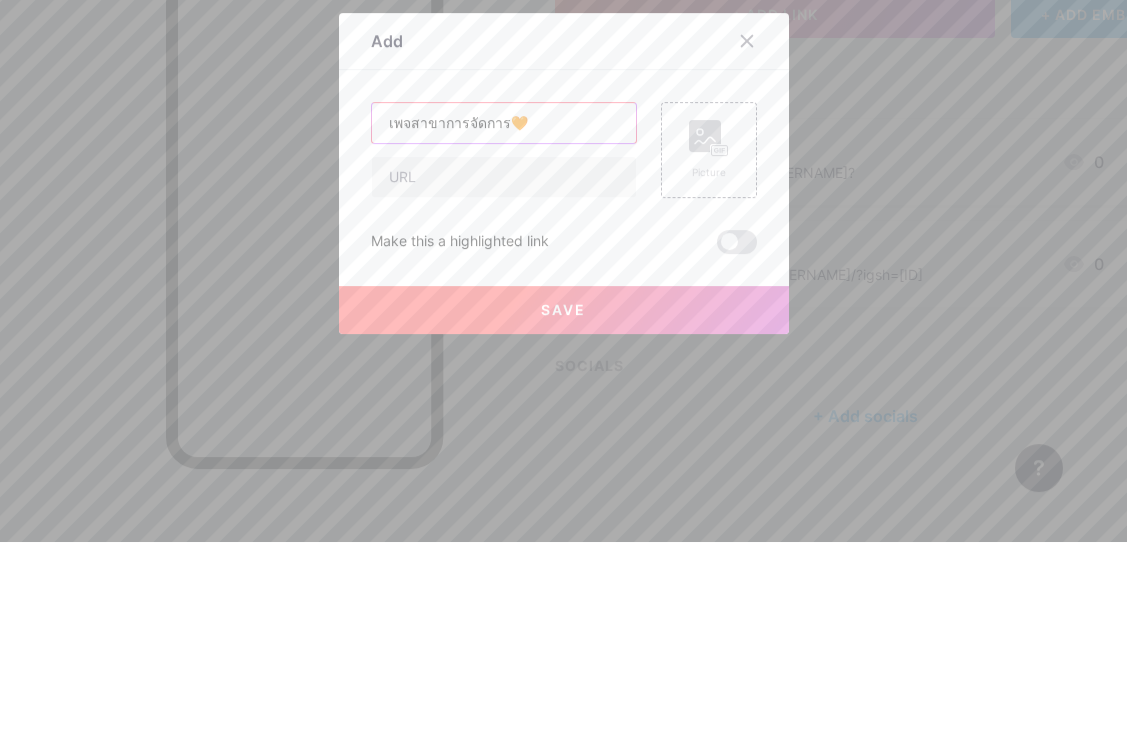 type on "เพจสาขาการจัดการ🧡" 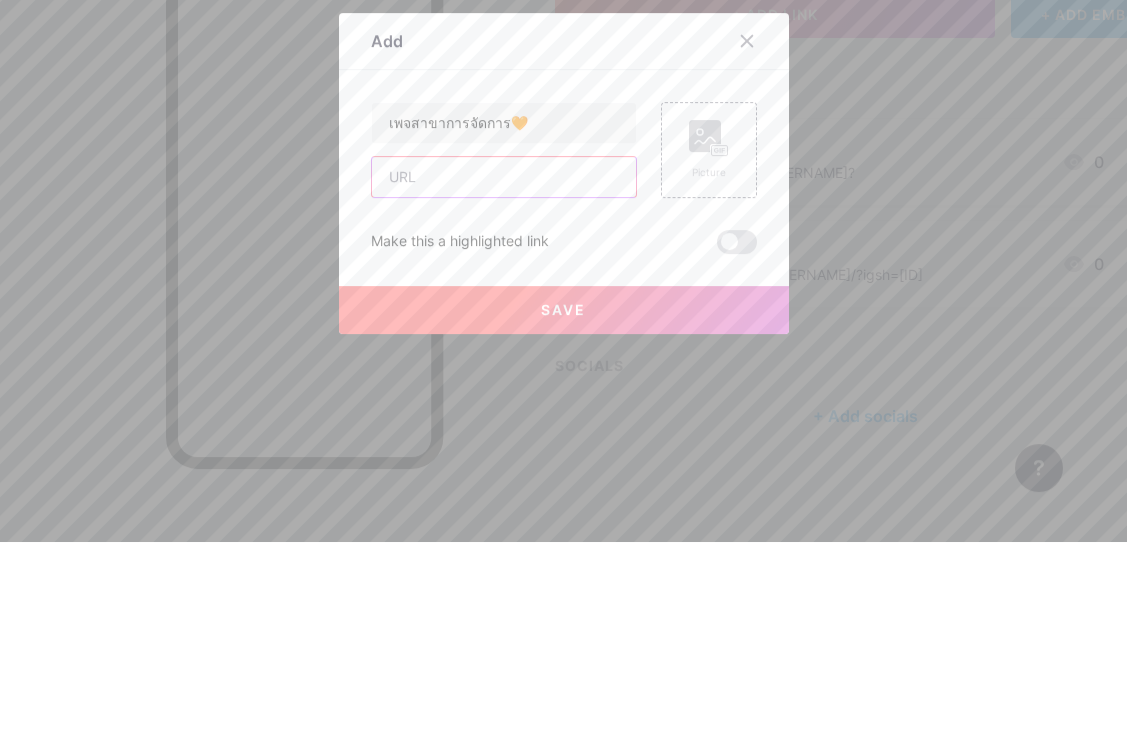 click at bounding box center [504, 373] 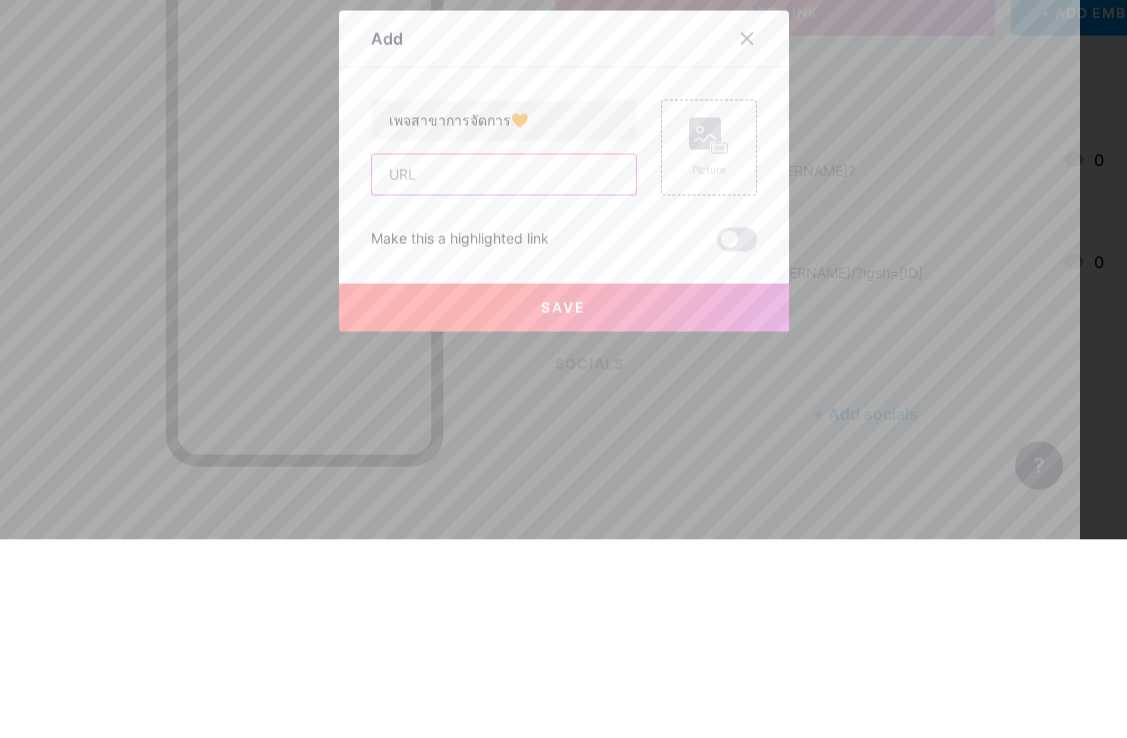 scroll, scrollTop: 66, scrollLeft: 0, axis: vertical 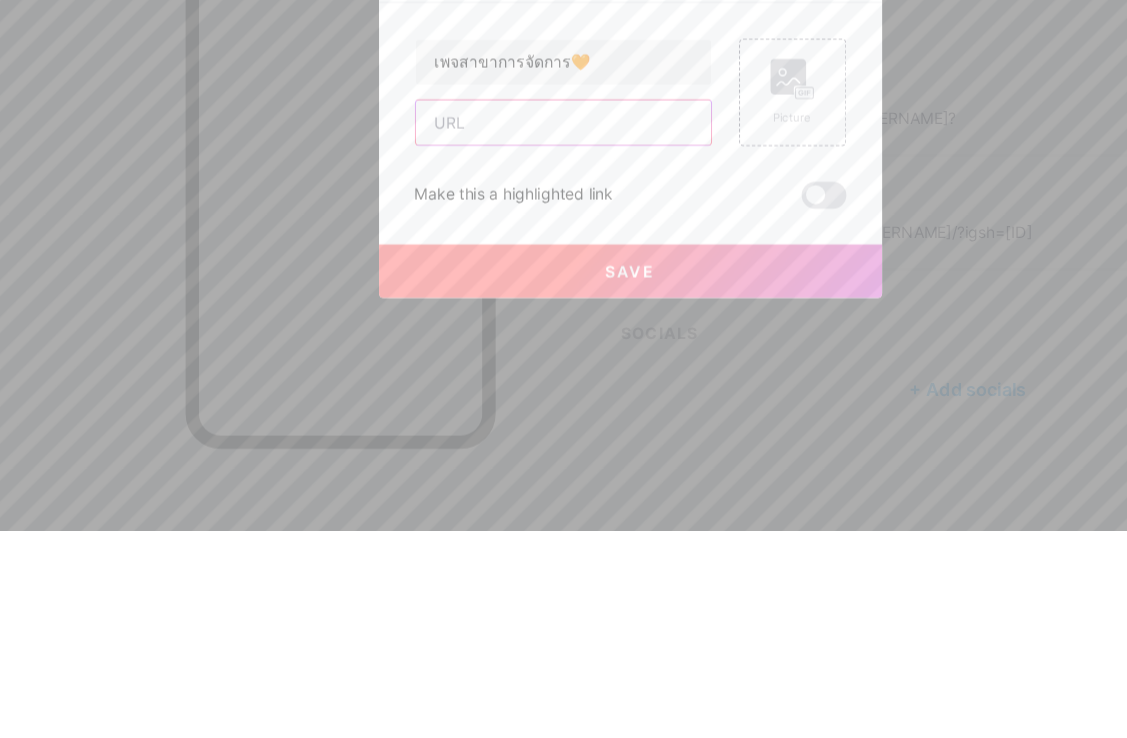 click at bounding box center (504, 373) 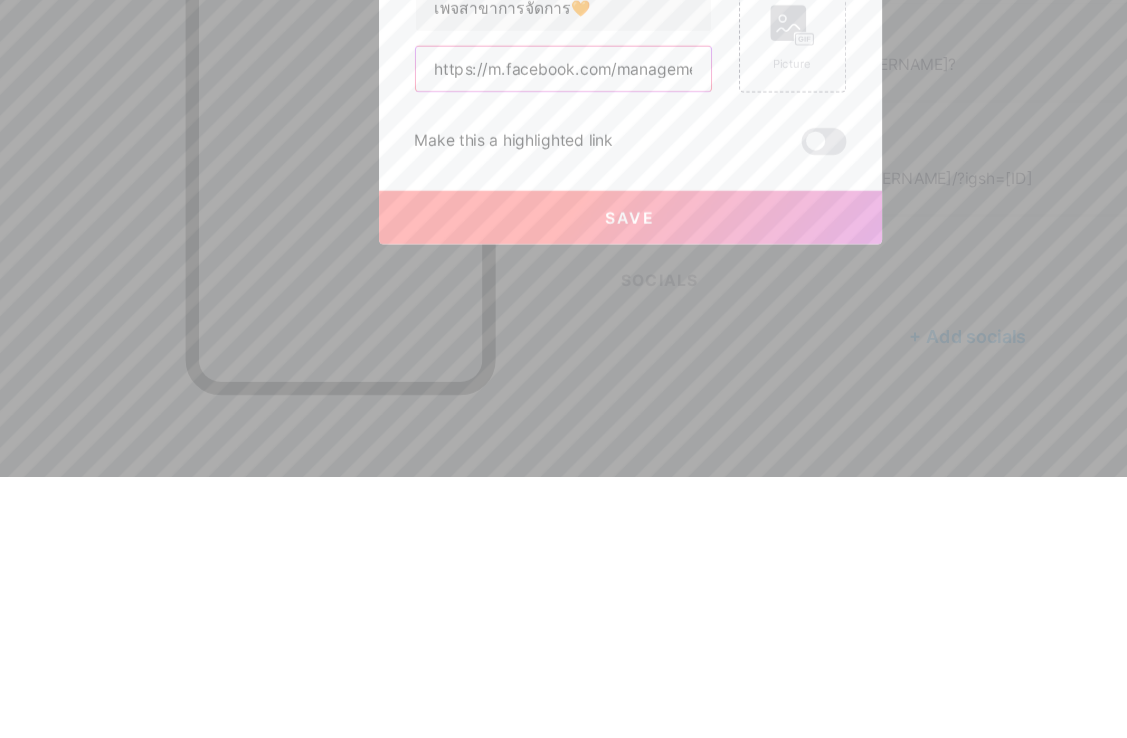 type on "https://m.facebook.com/management.ba.rmuti/?" 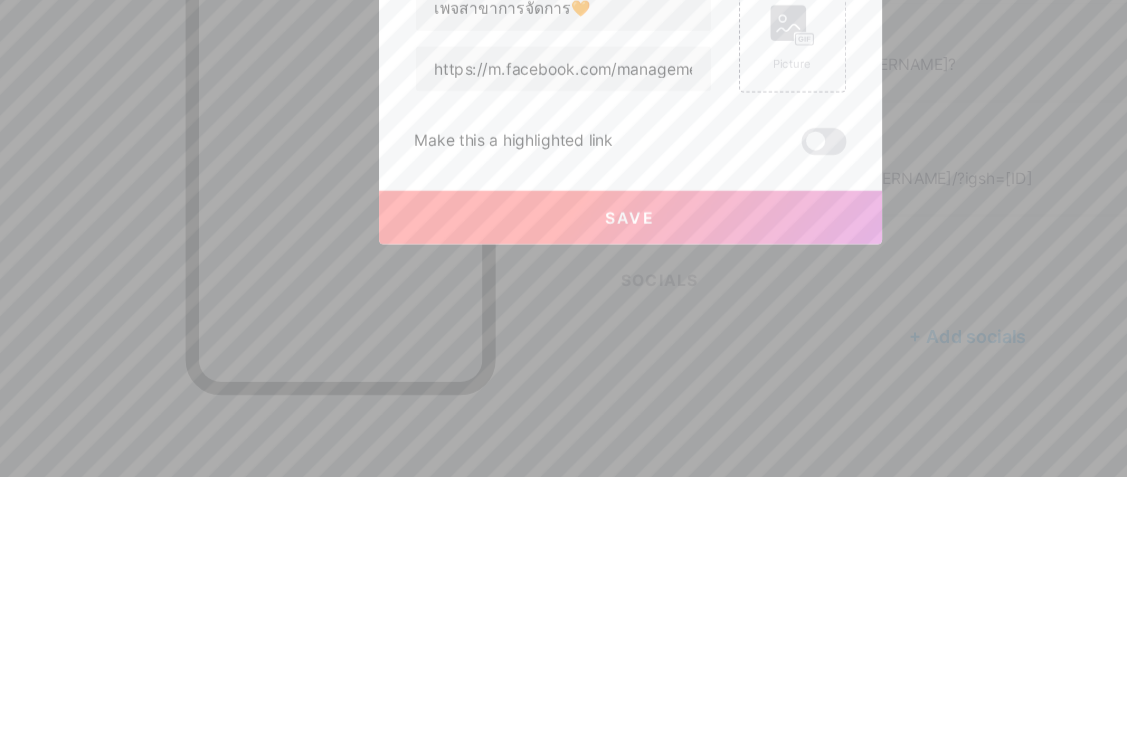 click on "Save" at bounding box center (564, 506) 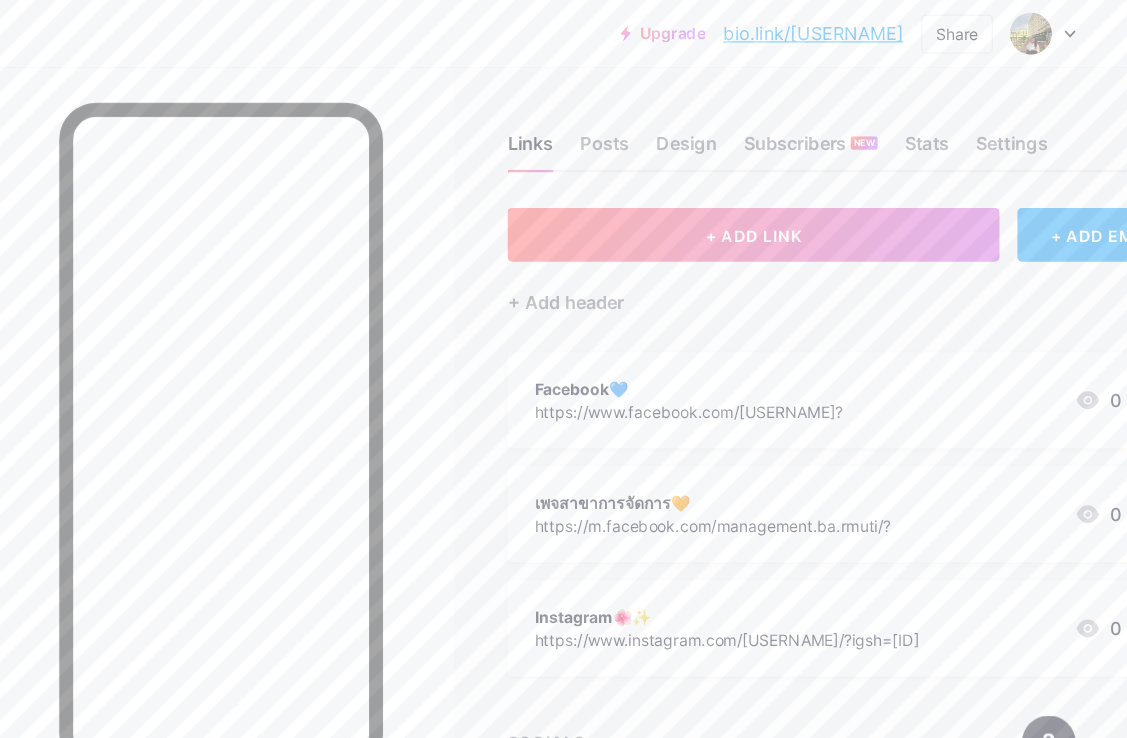 scroll, scrollTop: 0, scrollLeft: 13, axis: horizontal 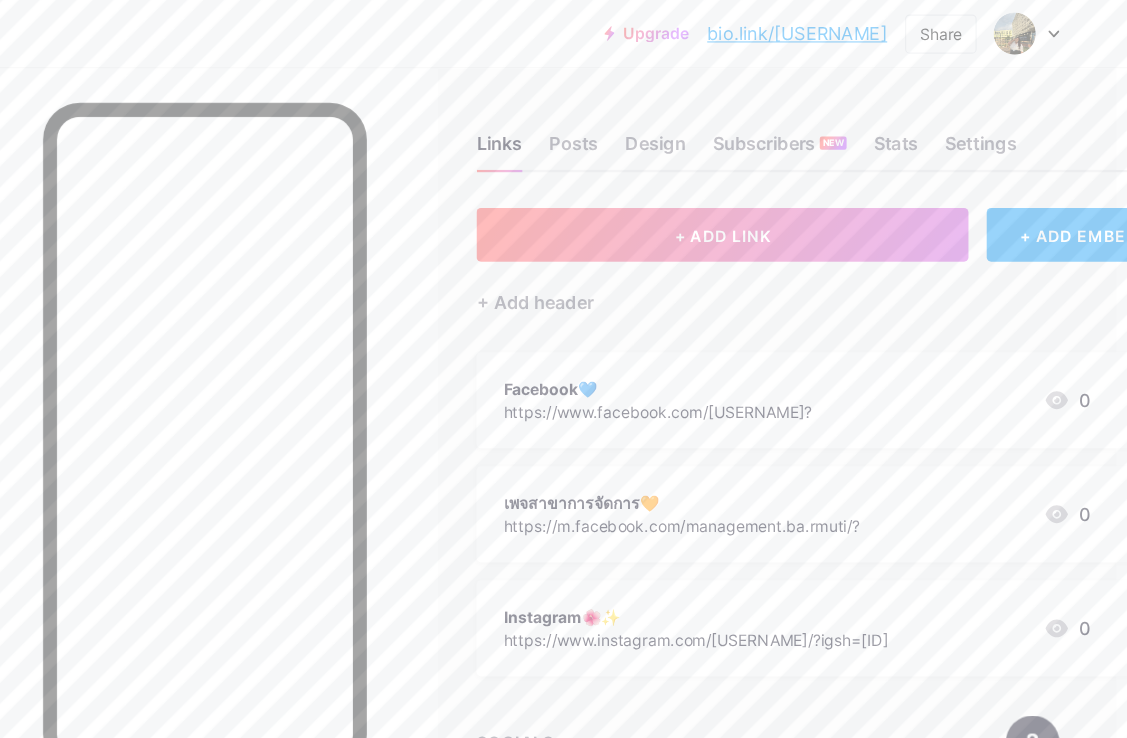 click at bounding box center (1023, 30) 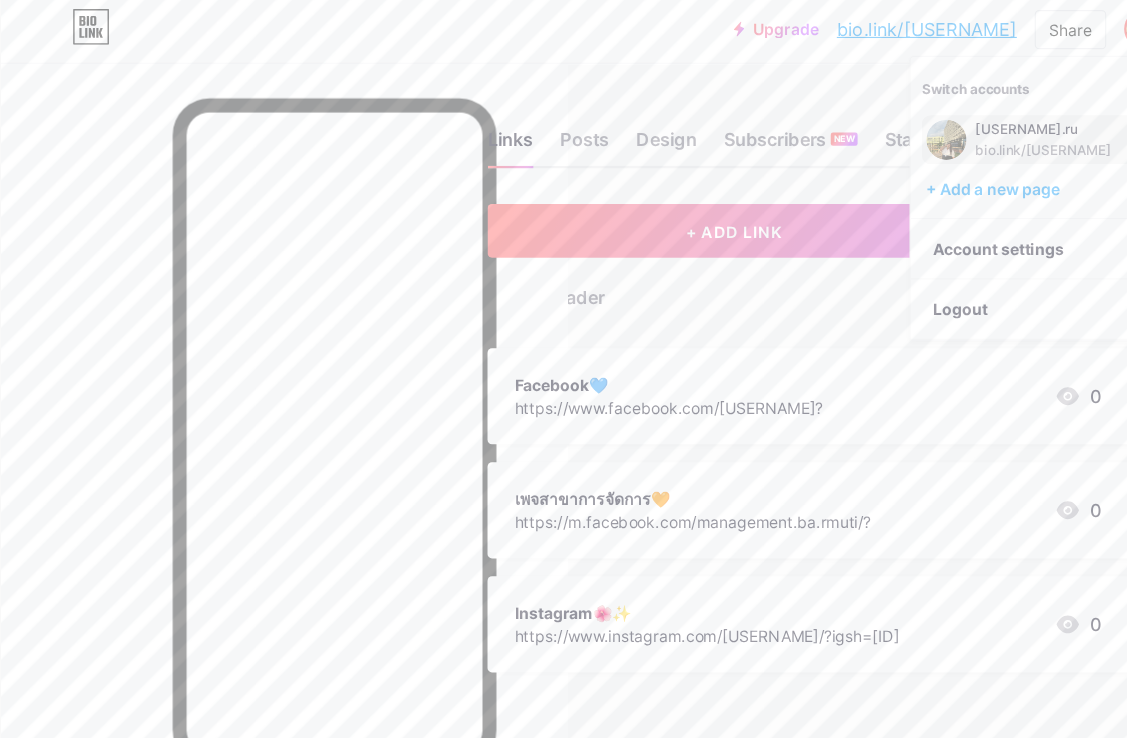 scroll, scrollTop: 0, scrollLeft: 119, axis: horizontal 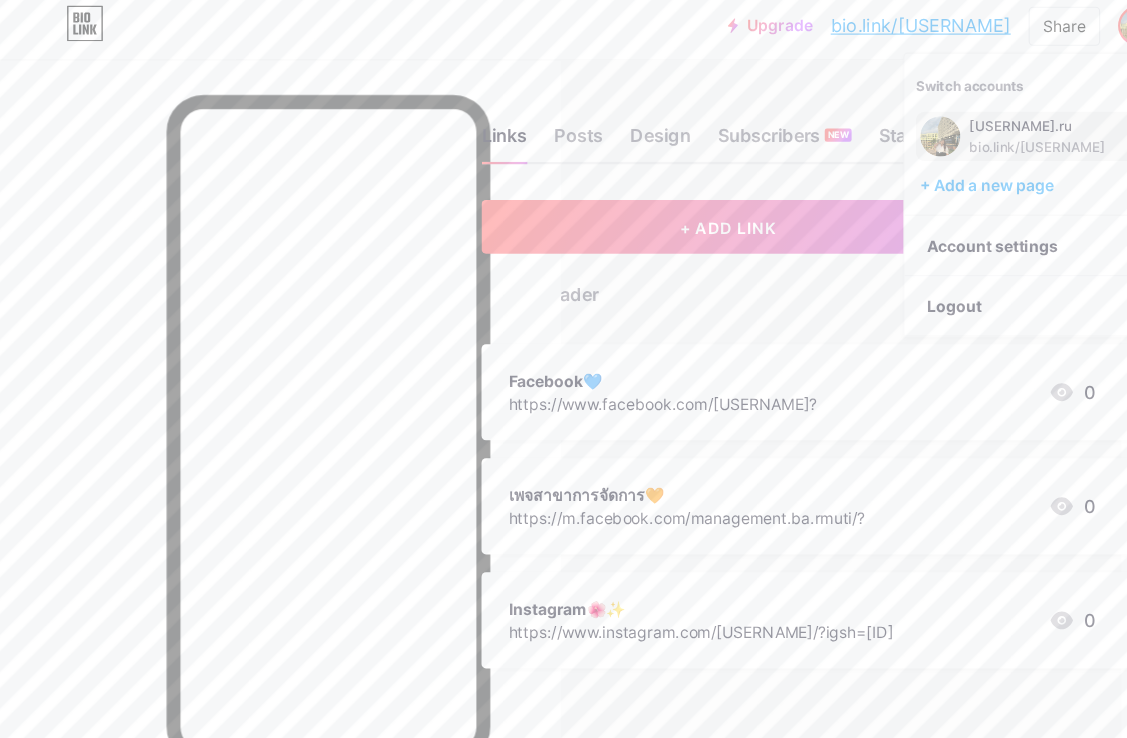 click at bounding box center [253, 429] 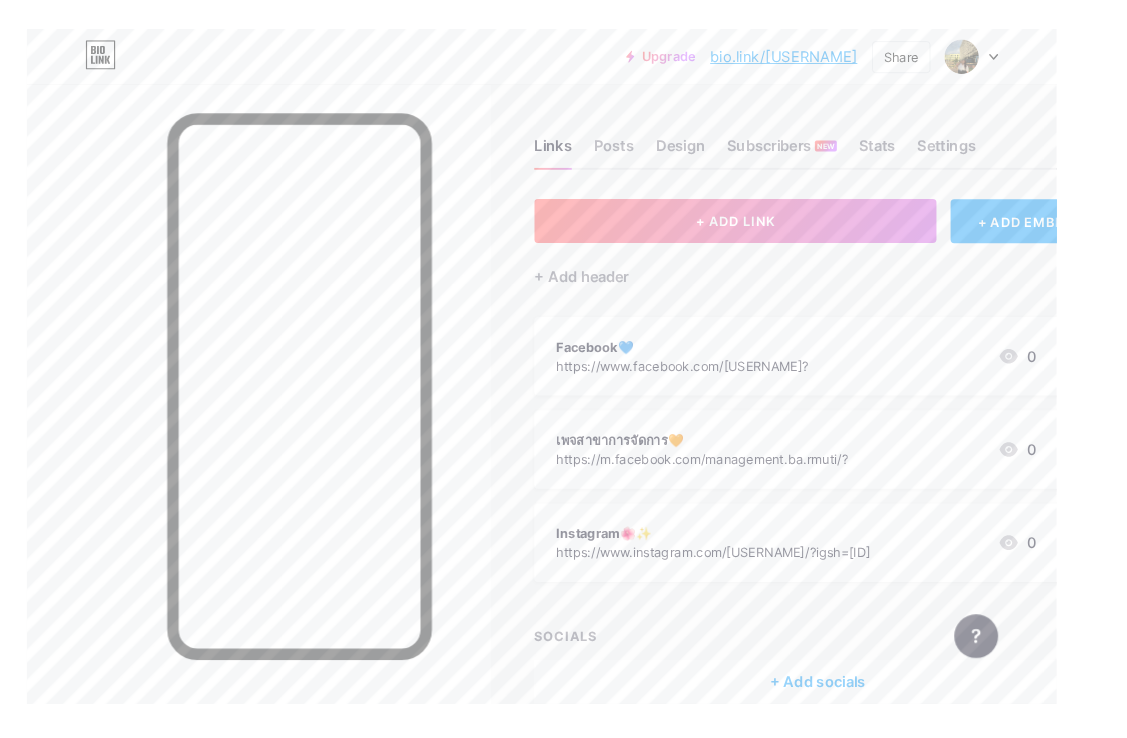 scroll, scrollTop: 0, scrollLeft: 25, axis: horizontal 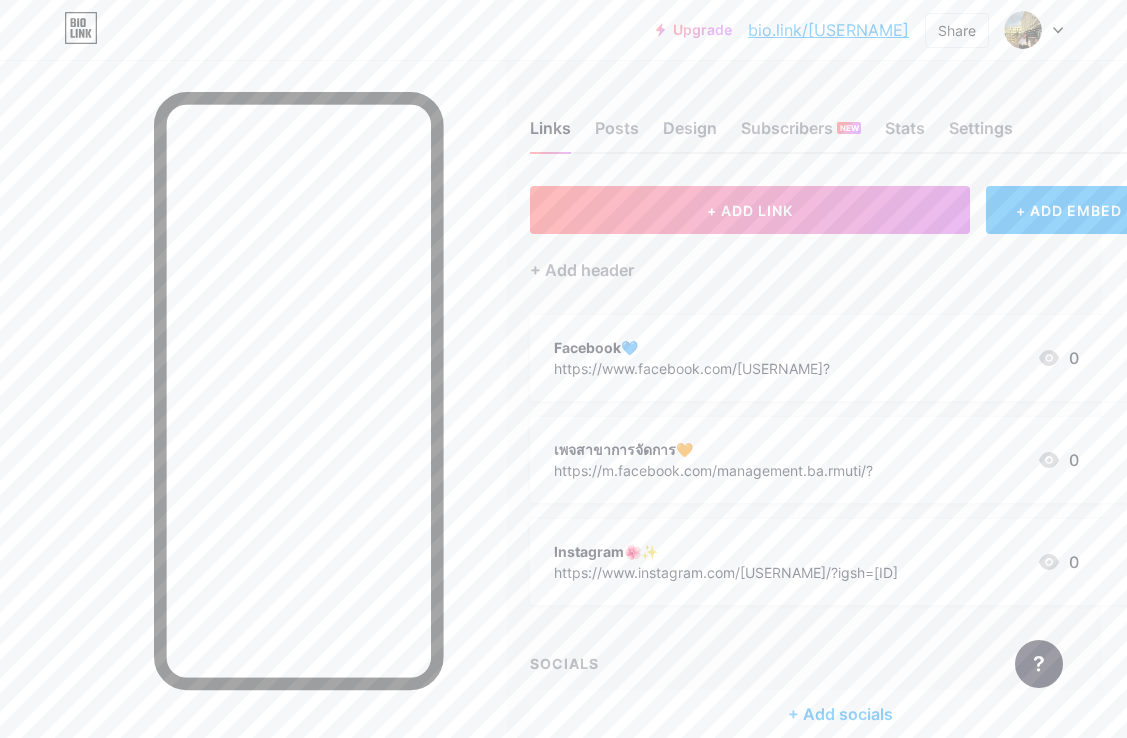 click on "+ ADD LINK" at bounding box center [750, 210] 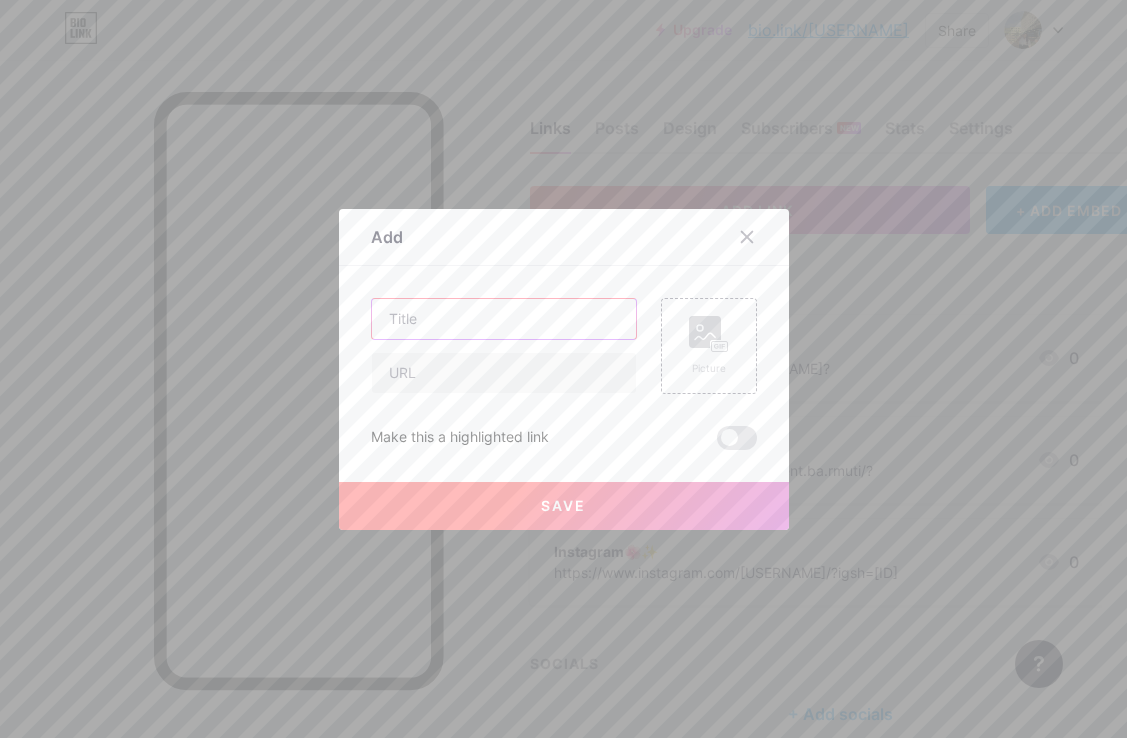 click at bounding box center [504, 319] 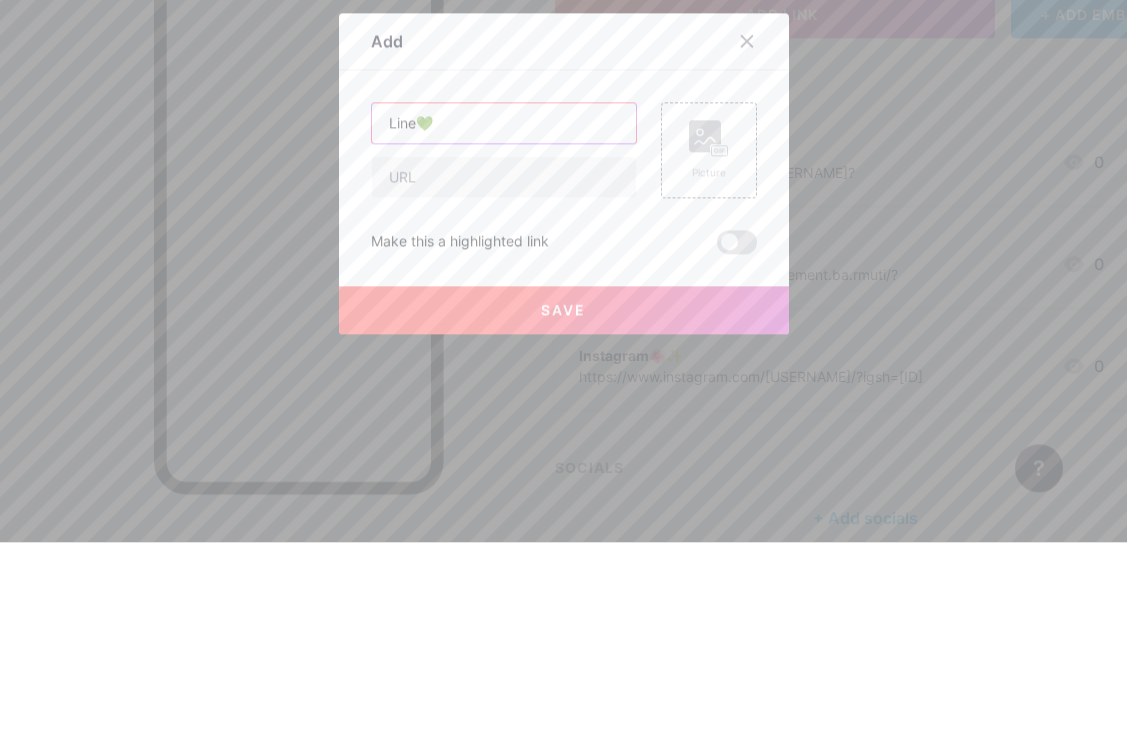 type on "Line💚" 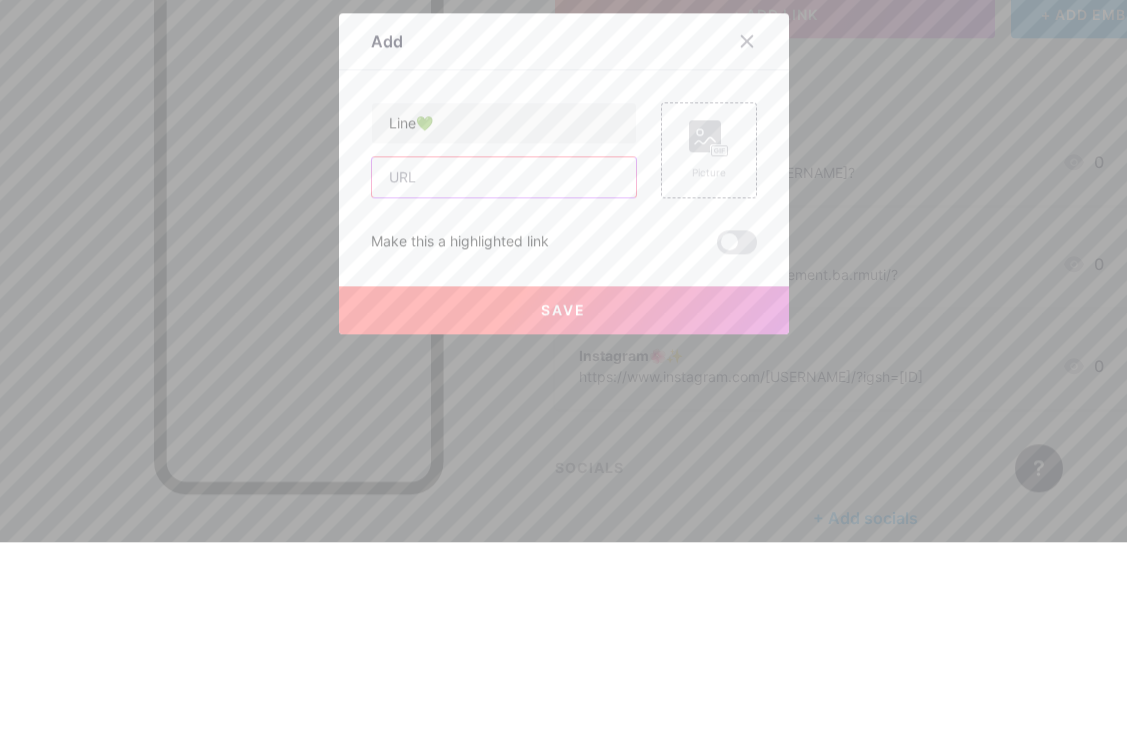 click at bounding box center (504, 373) 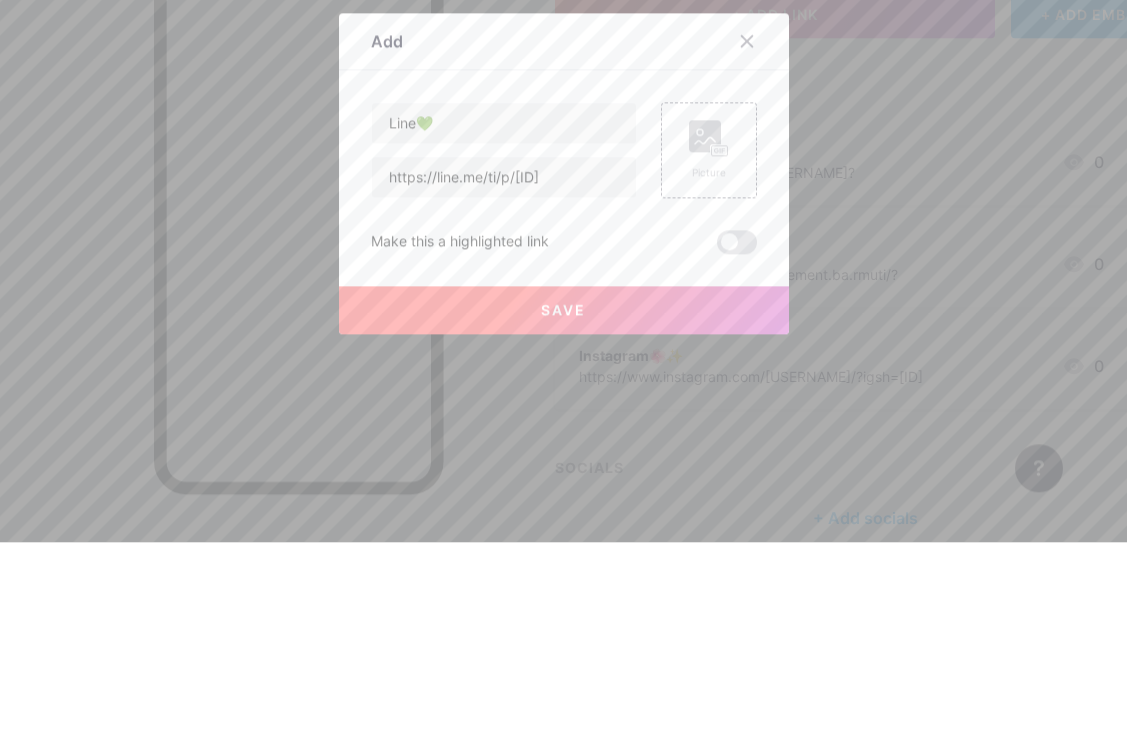 scroll, scrollTop: 99, scrollLeft: 0, axis: vertical 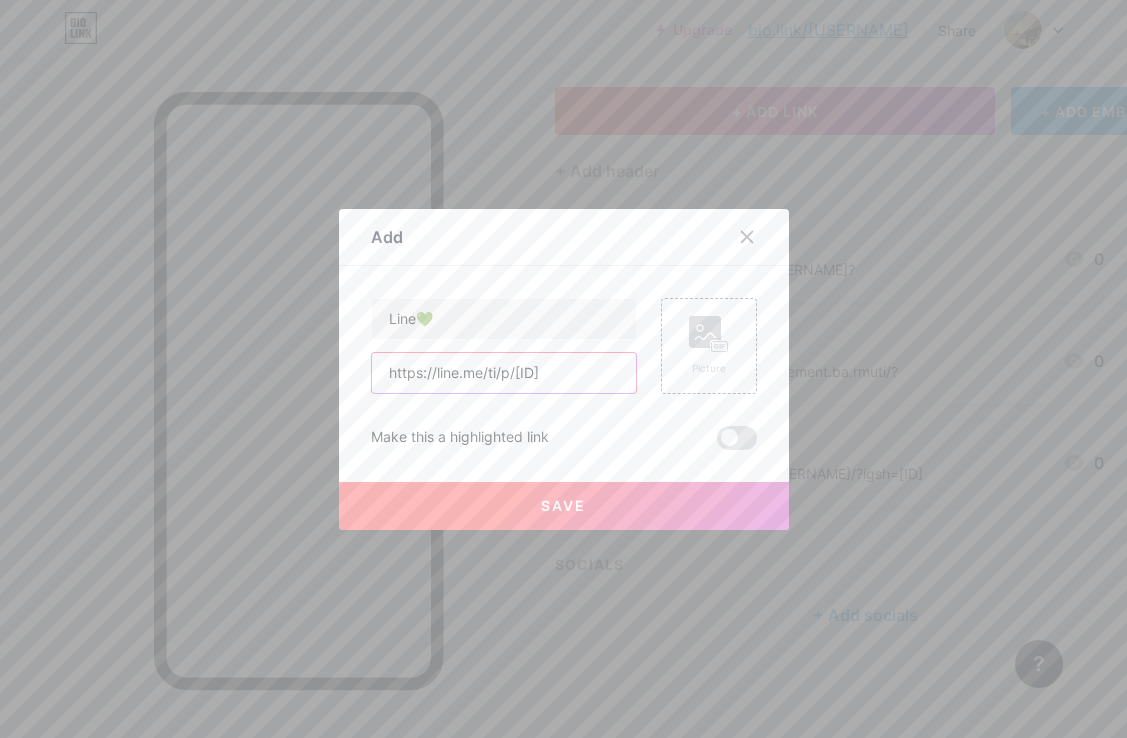 type on "https://line.me/ti/p/[ID]" 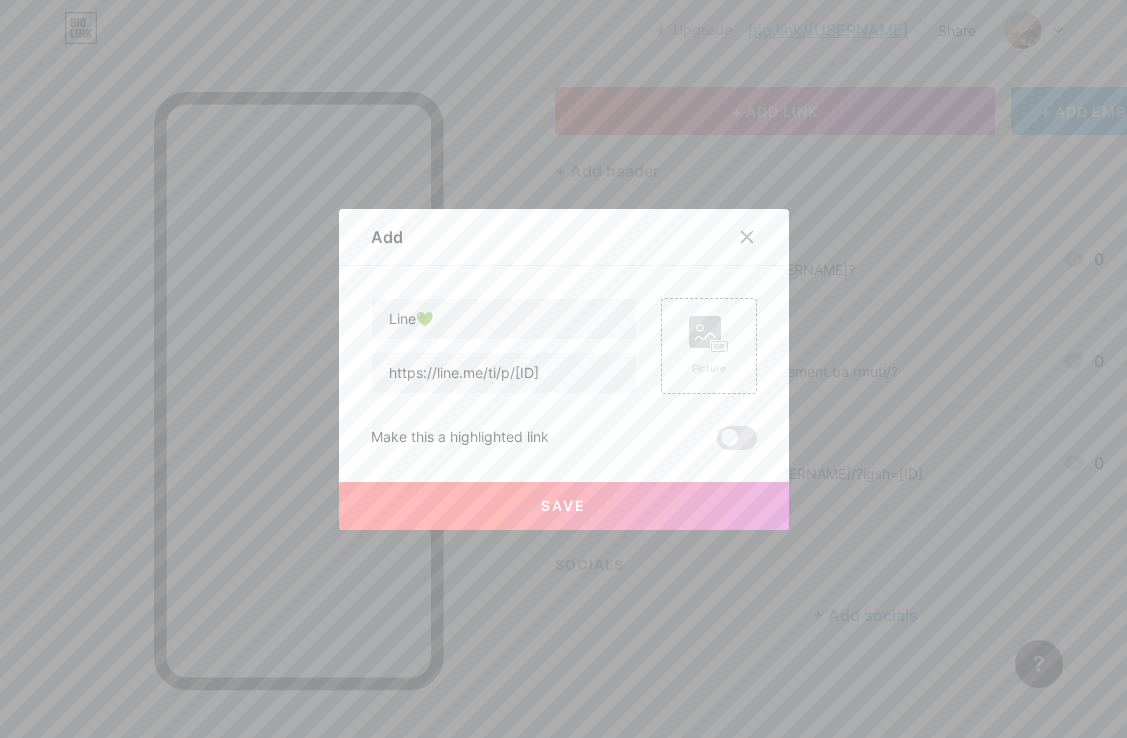 click on "Save" at bounding box center (564, 506) 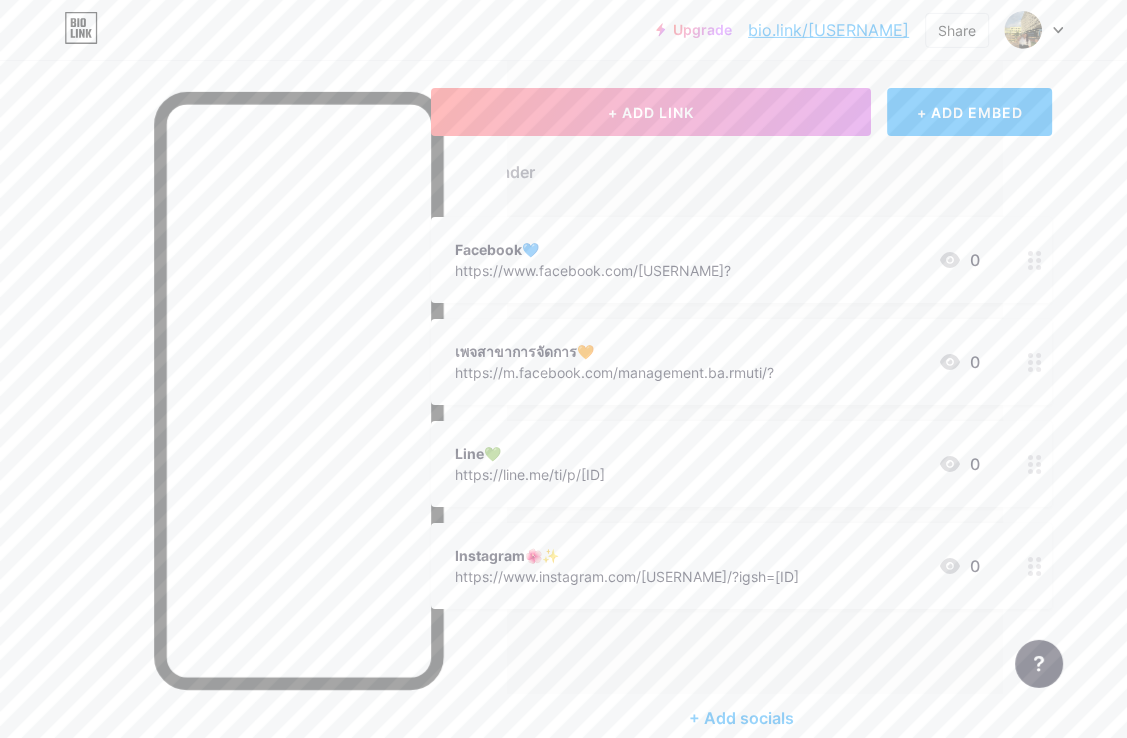 scroll, scrollTop: 99, scrollLeft: 124, axis: both 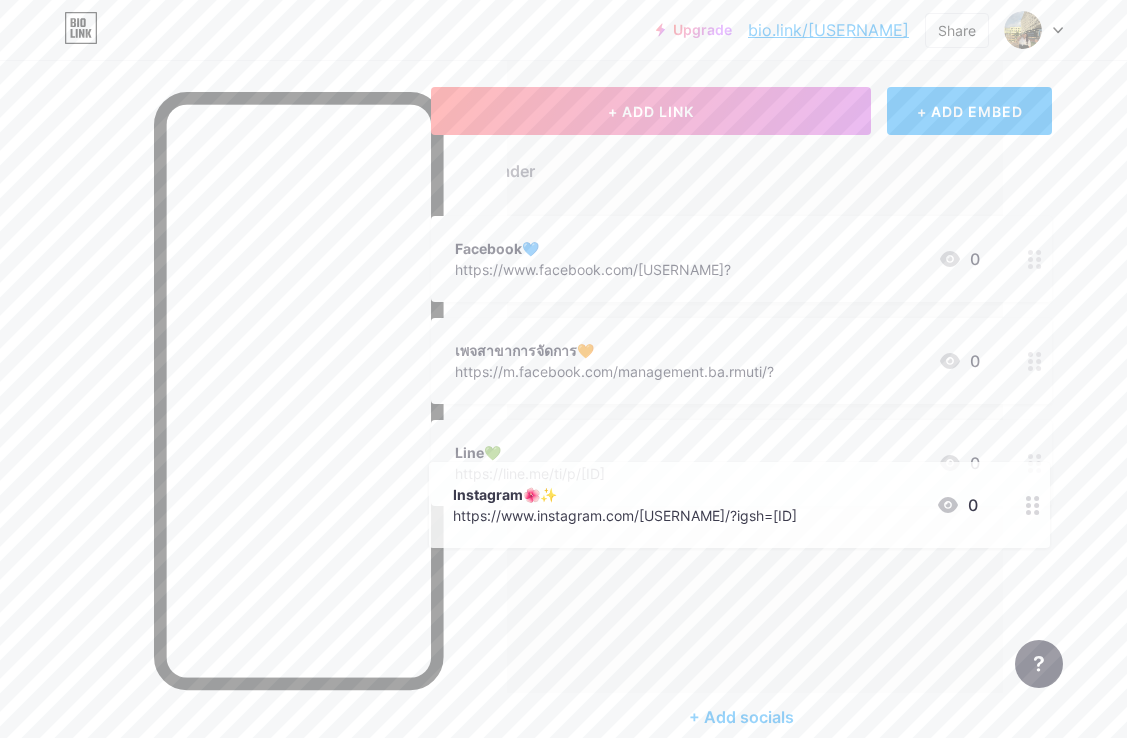 type 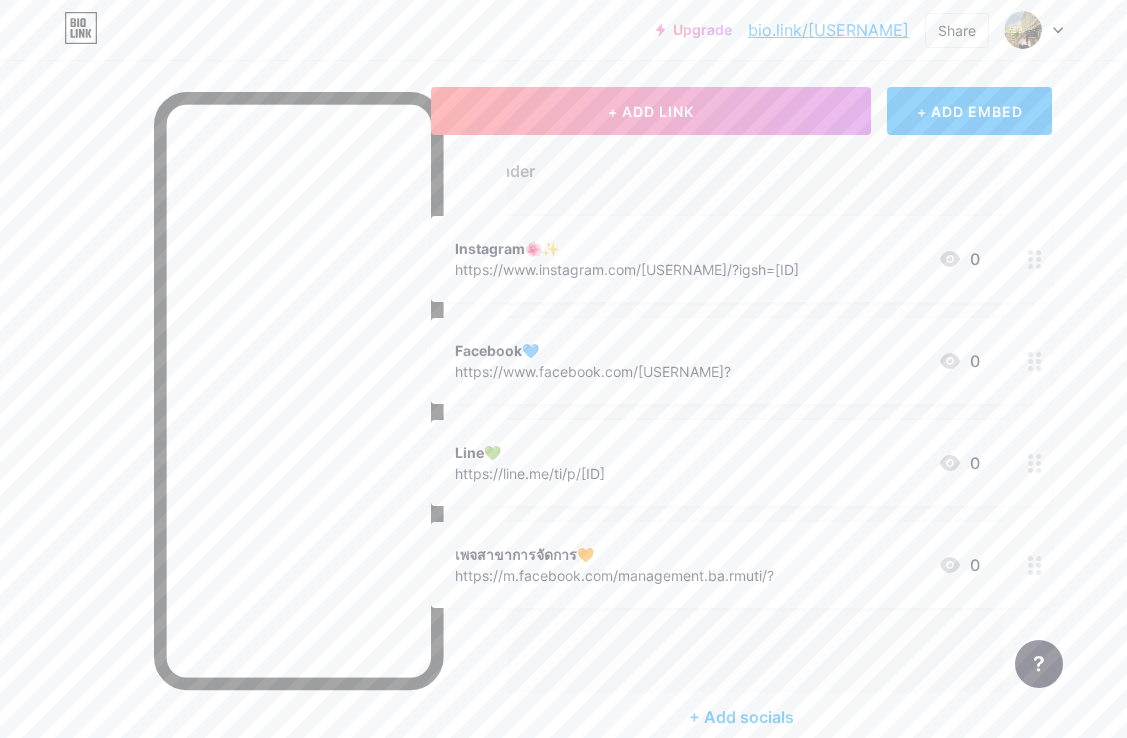 click at bounding box center [1023, 30] 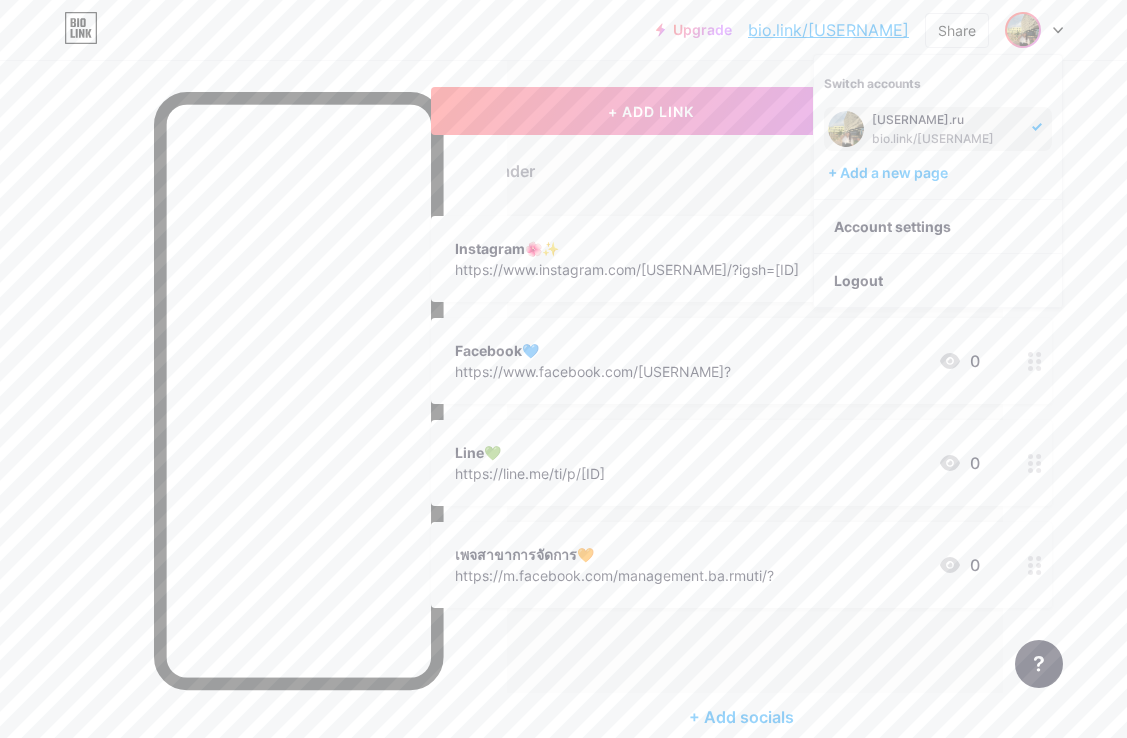 click on "Account settings" at bounding box center (938, 227) 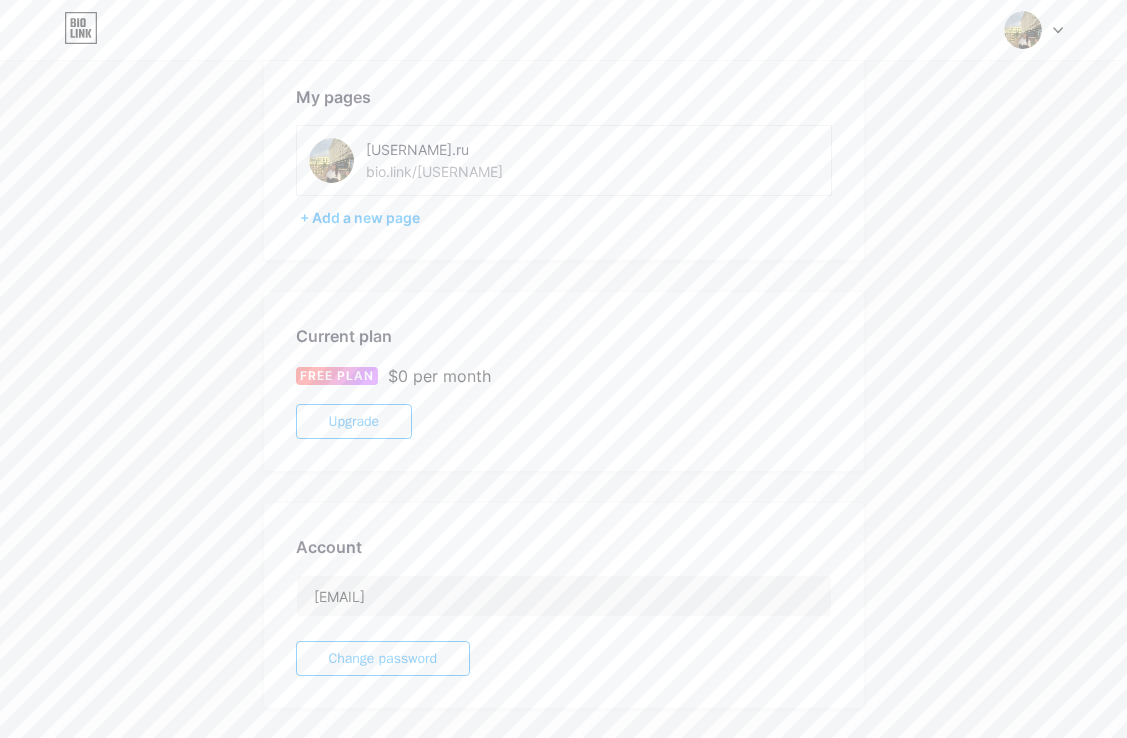 click at bounding box center (331, 160) 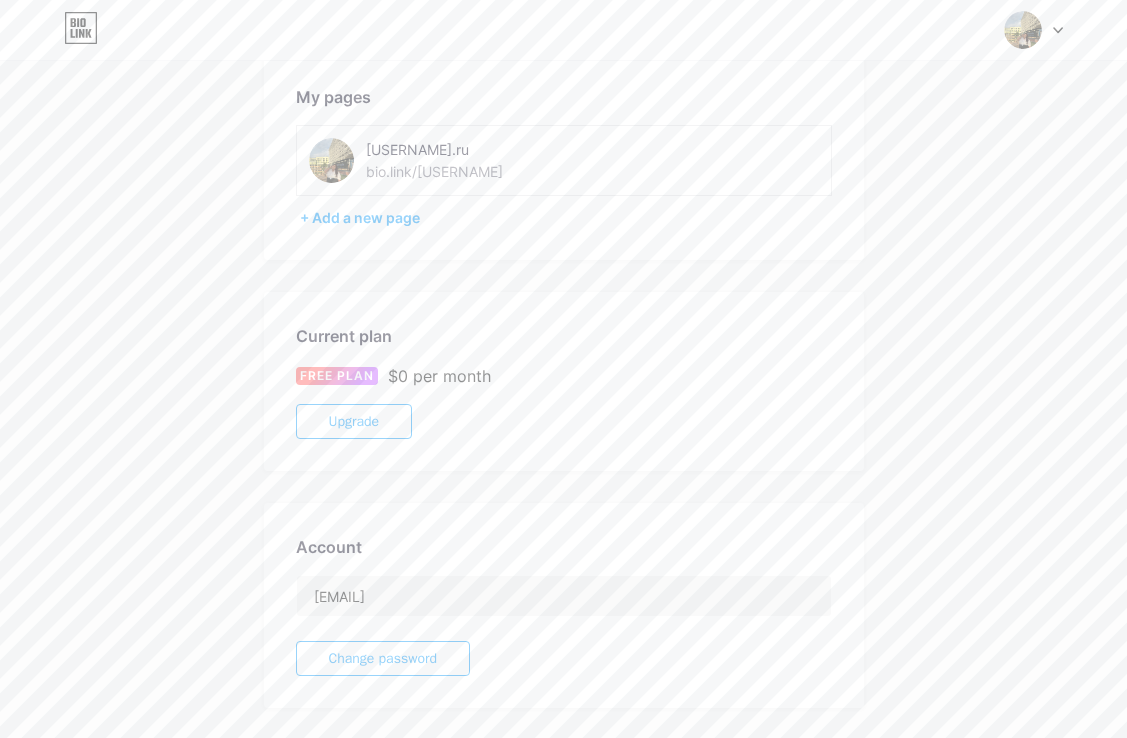 click at bounding box center (1023, 30) 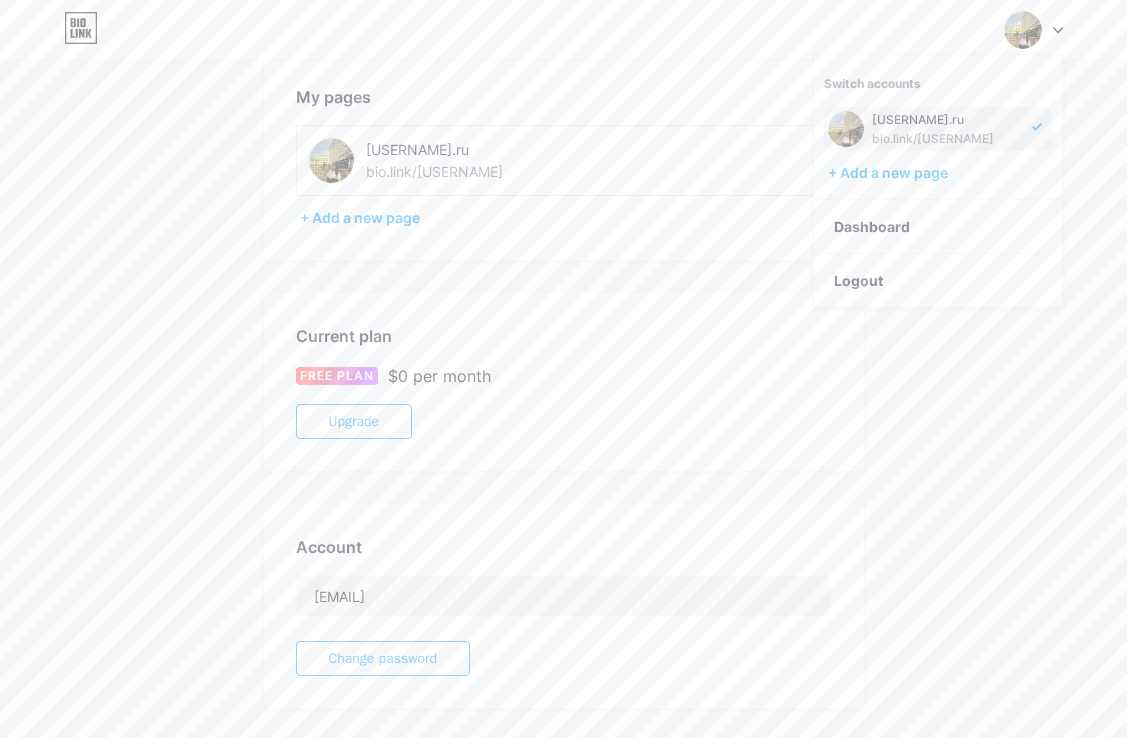 click at bounding box center (1023, 30) 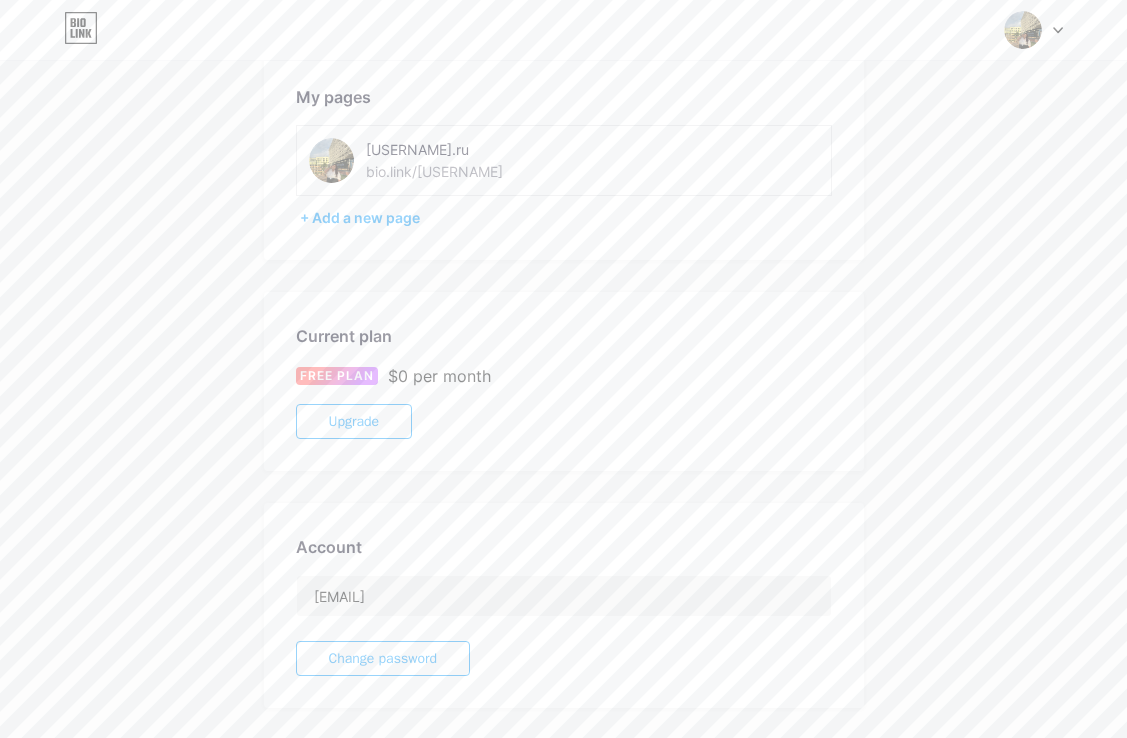 click at bounding box center [1023, 30] 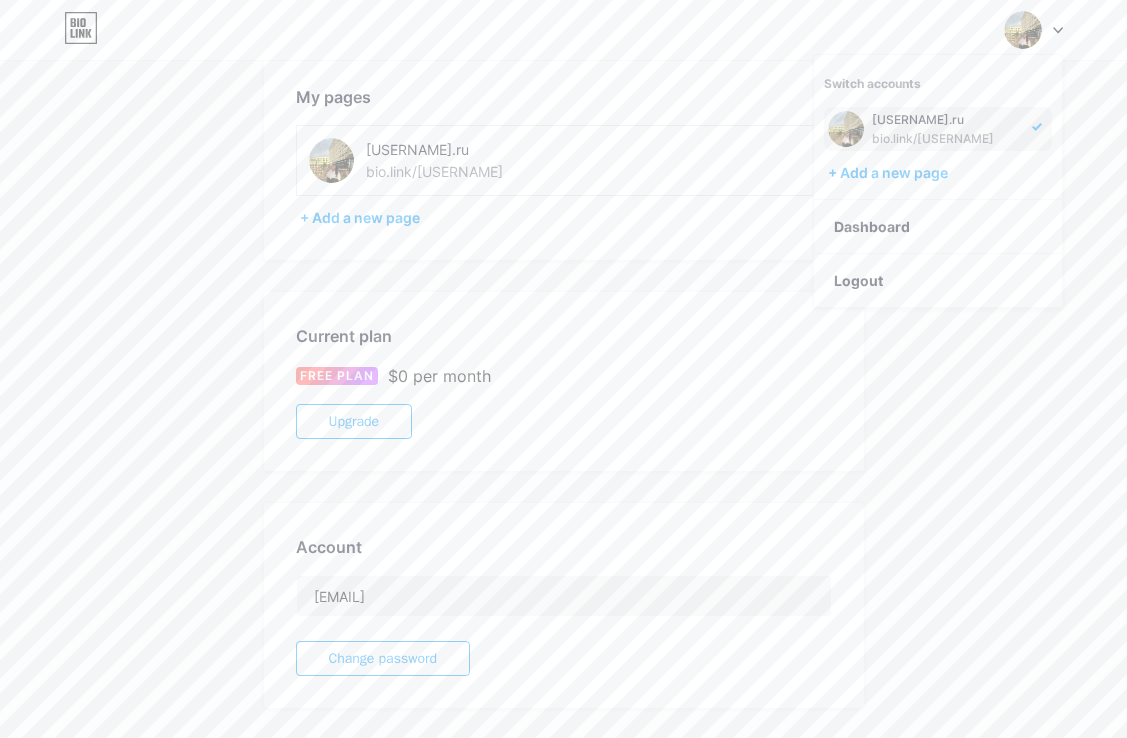 click at bounding box center (1034, 30) 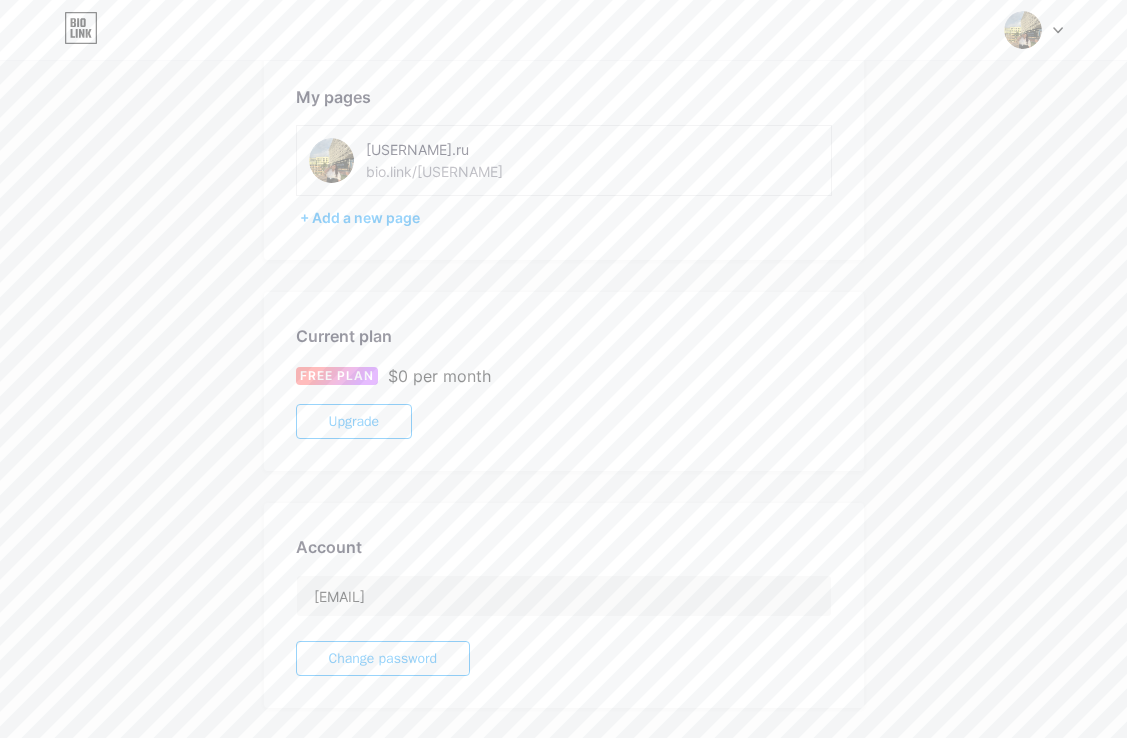 click at bounding box center [331, 160] 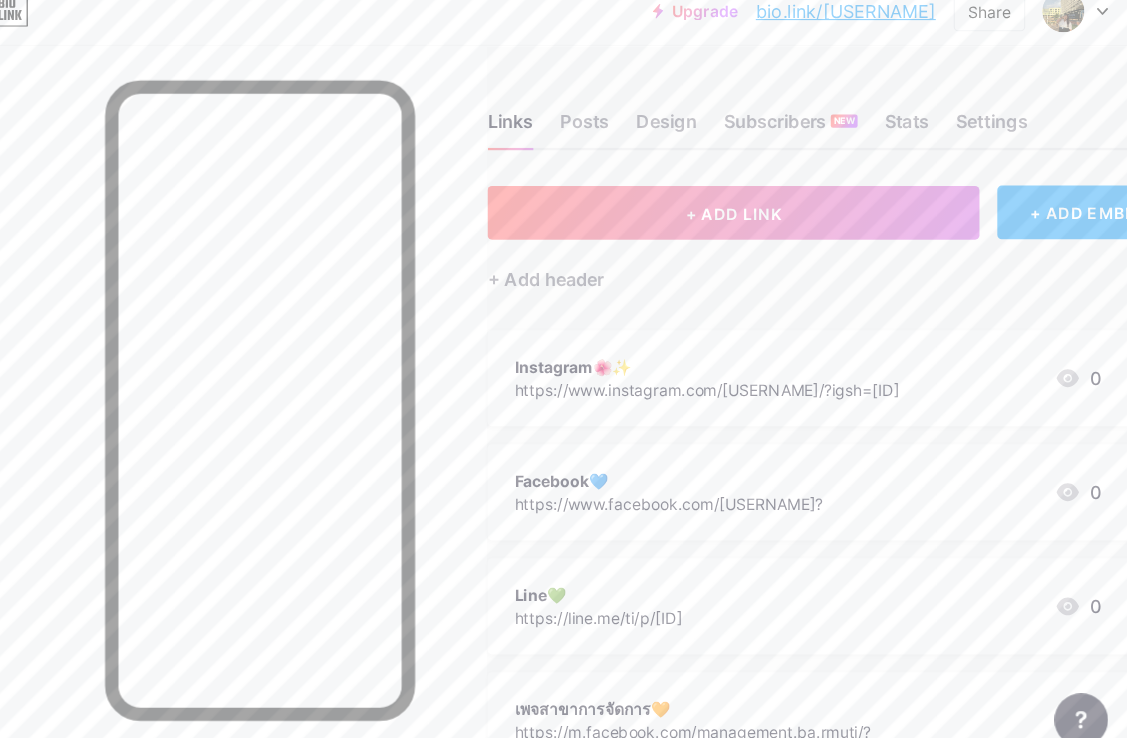 scroll, scrollTop: 20, scrollLeft: 0, axis: vertical 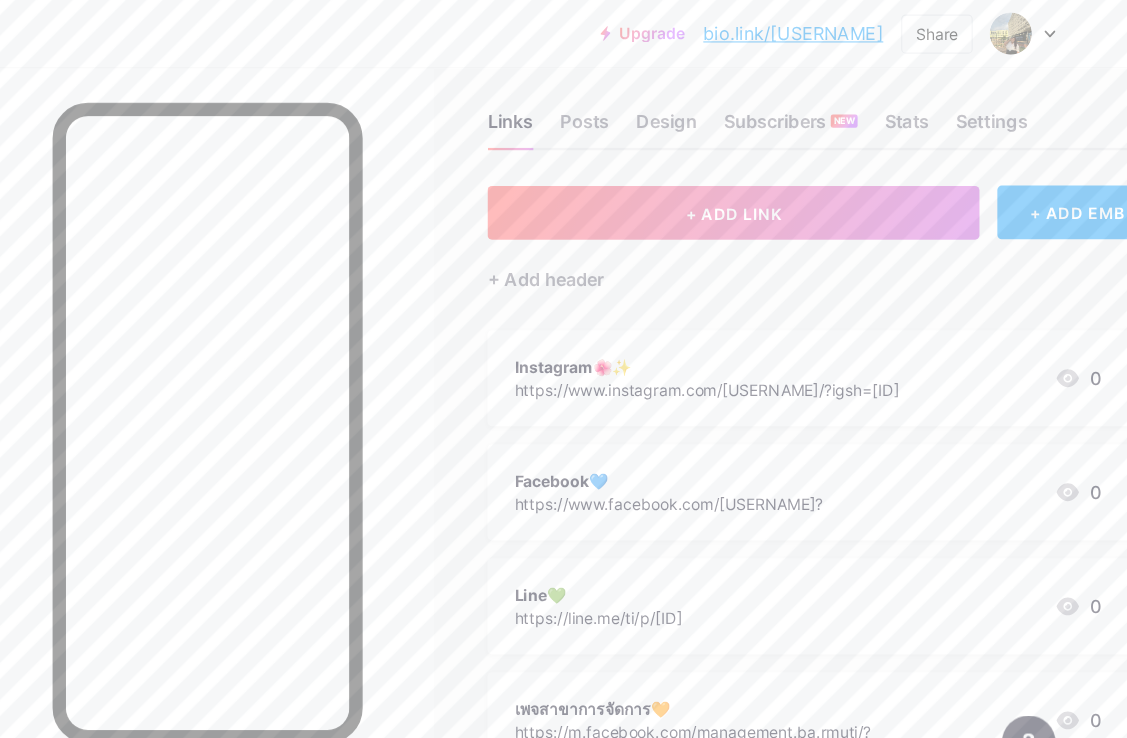 click on "Settings" at bounding box center (1006, 114) 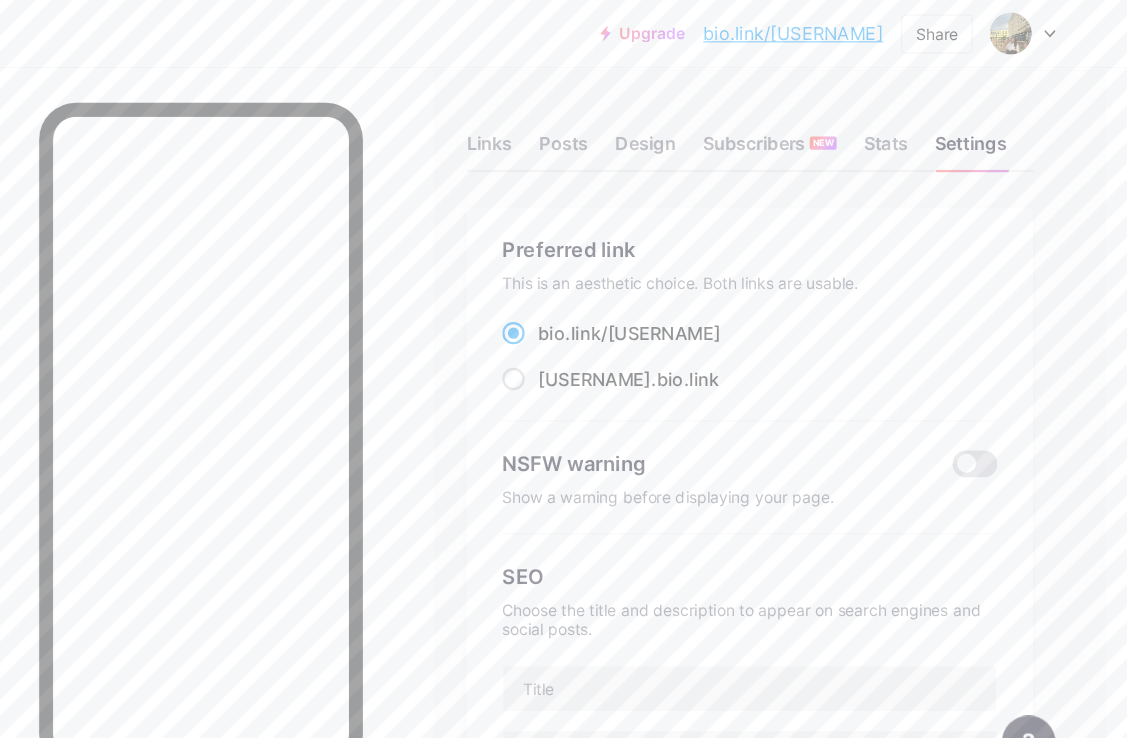 scroll, scrollTop: 0, scrollLeft: 21, axis: horizontal 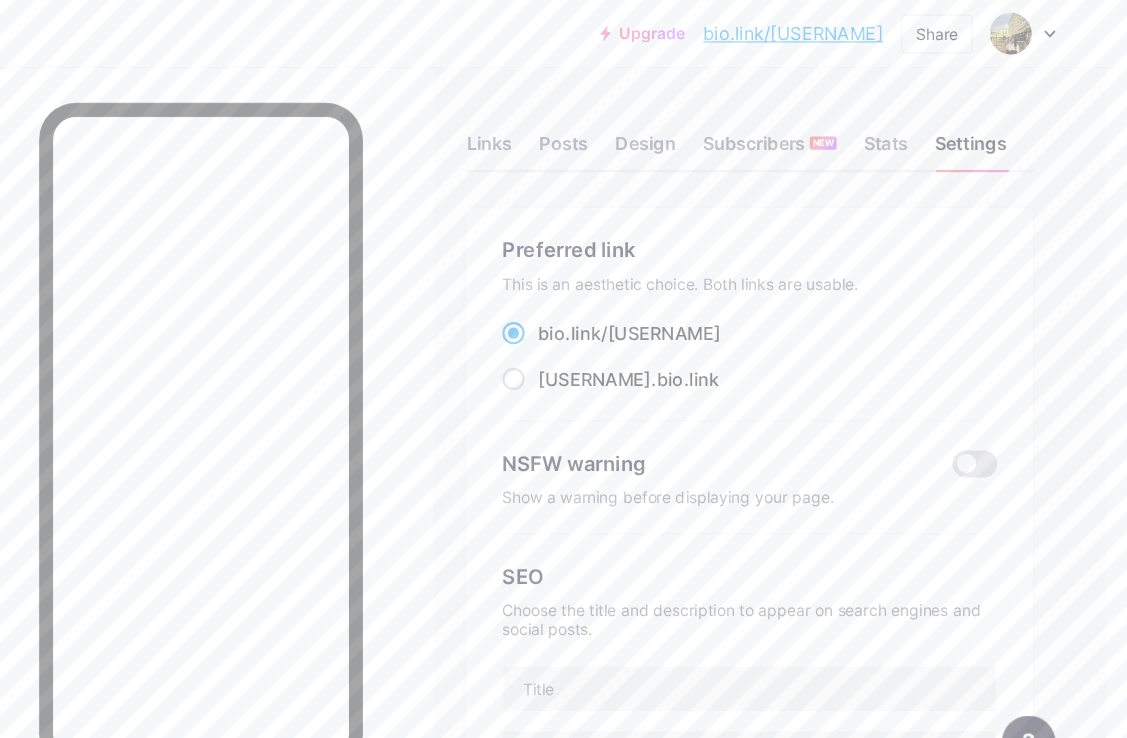 click on "Design" at bounding box center [696, 134] 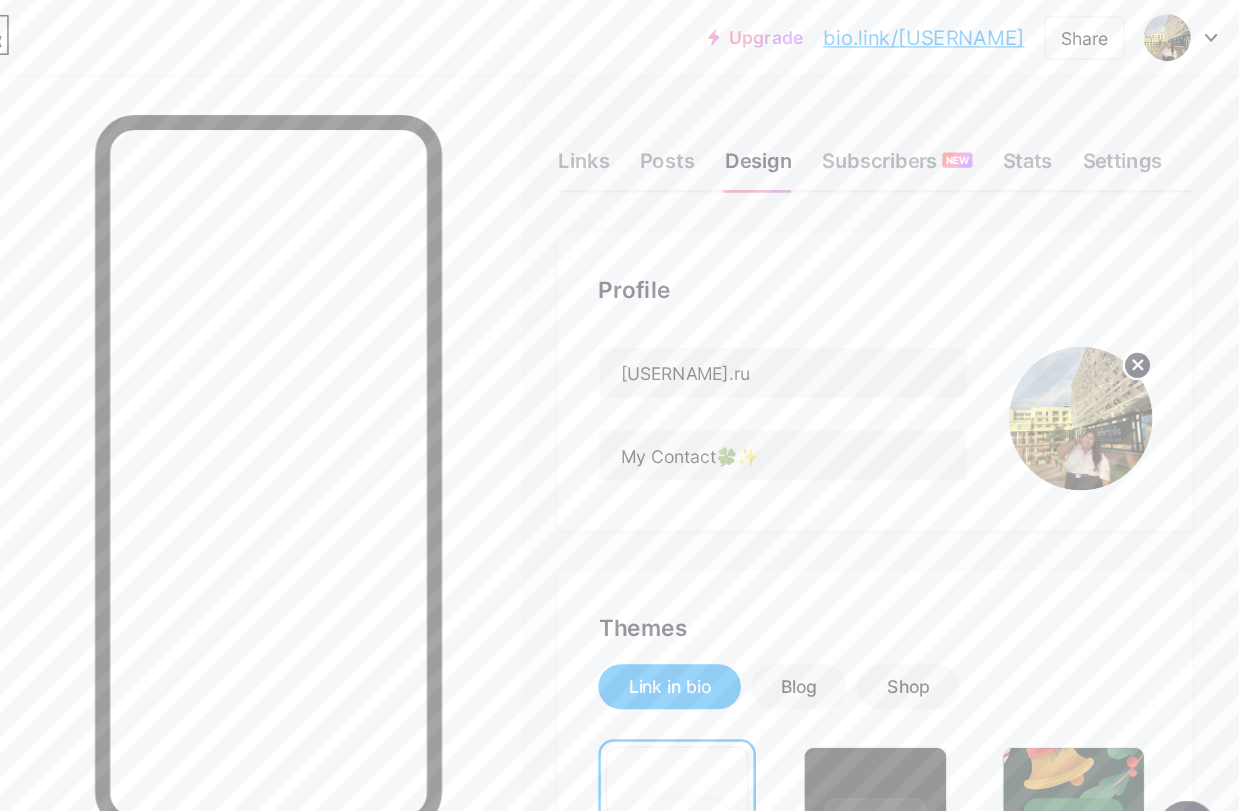 scroll, scrollTop: 0, scrollLeft: 0, axis: both 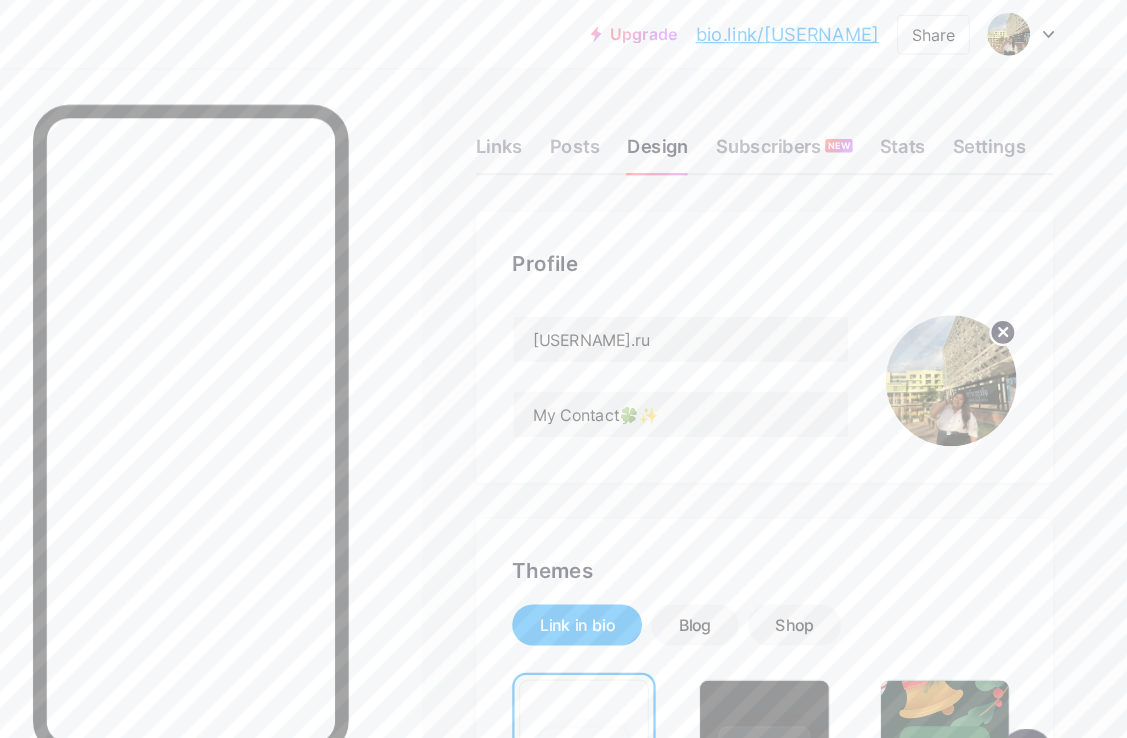 click 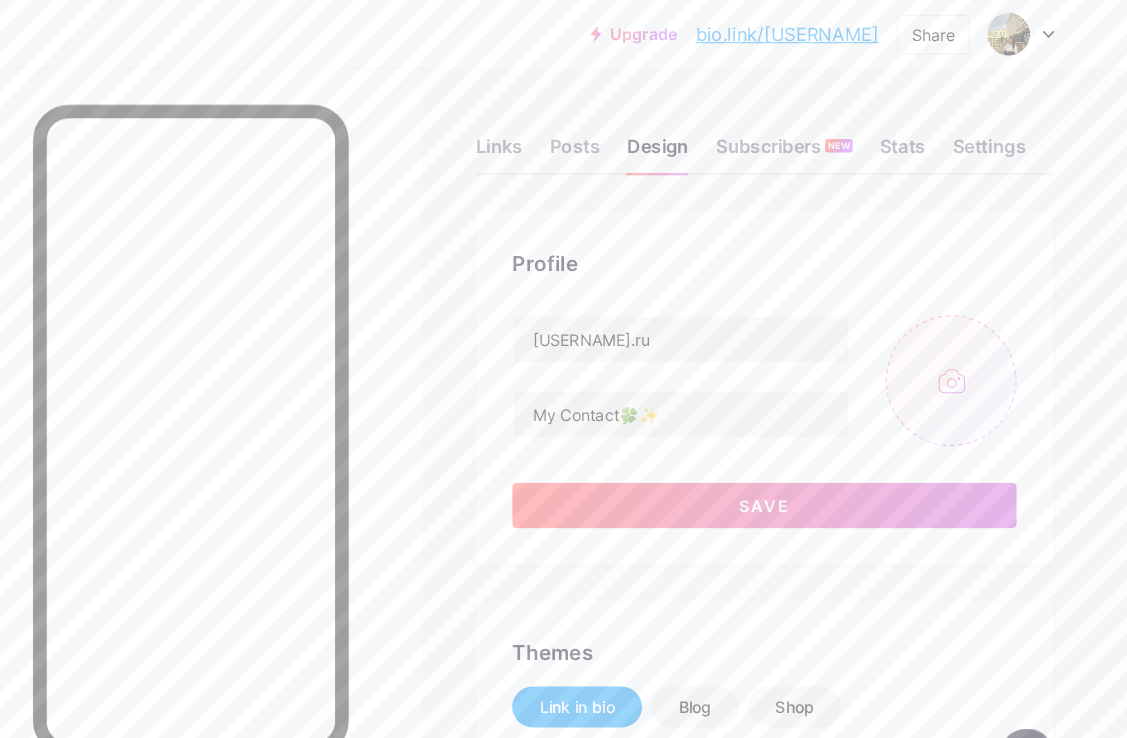 click at bounding box center [972, 334] 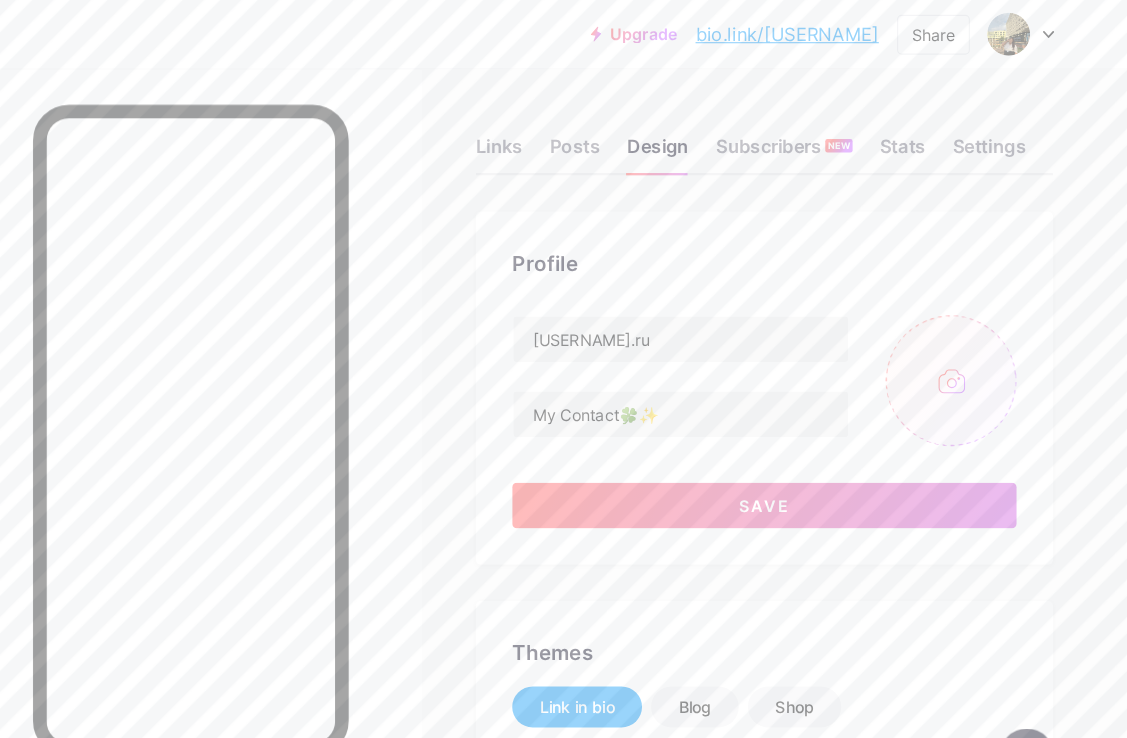 type on "C:\fakepath\[FILENAME]" 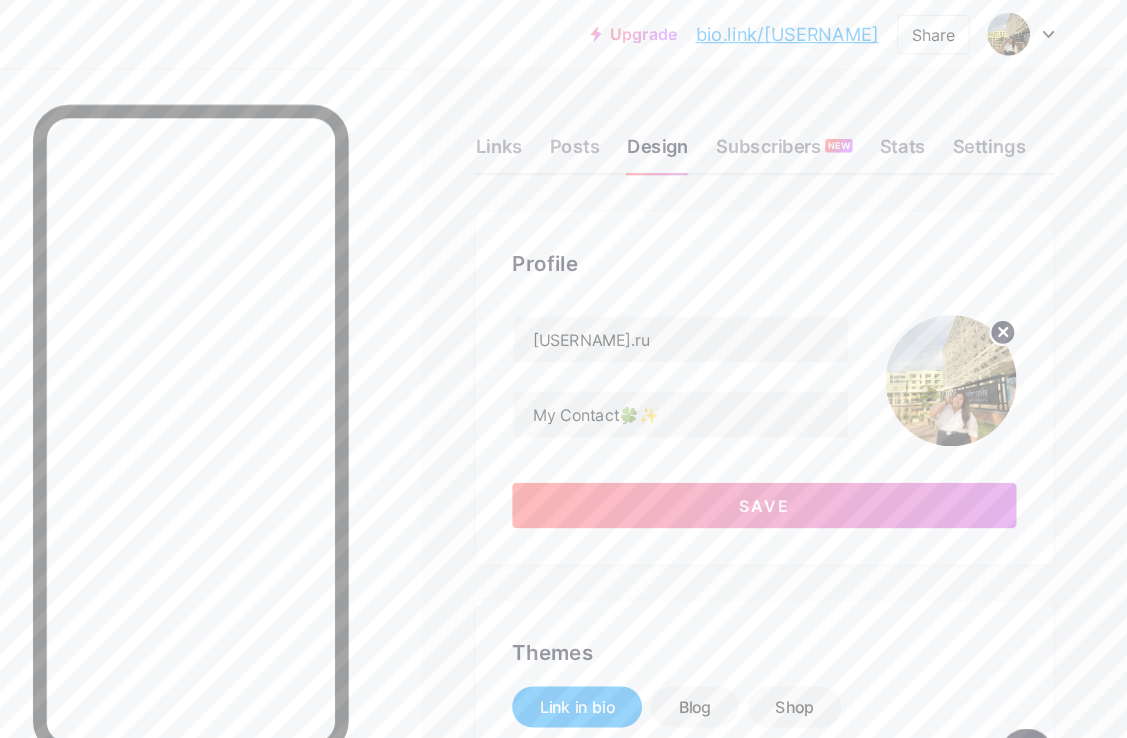 click on "Save" at bounding box center [808, 444] 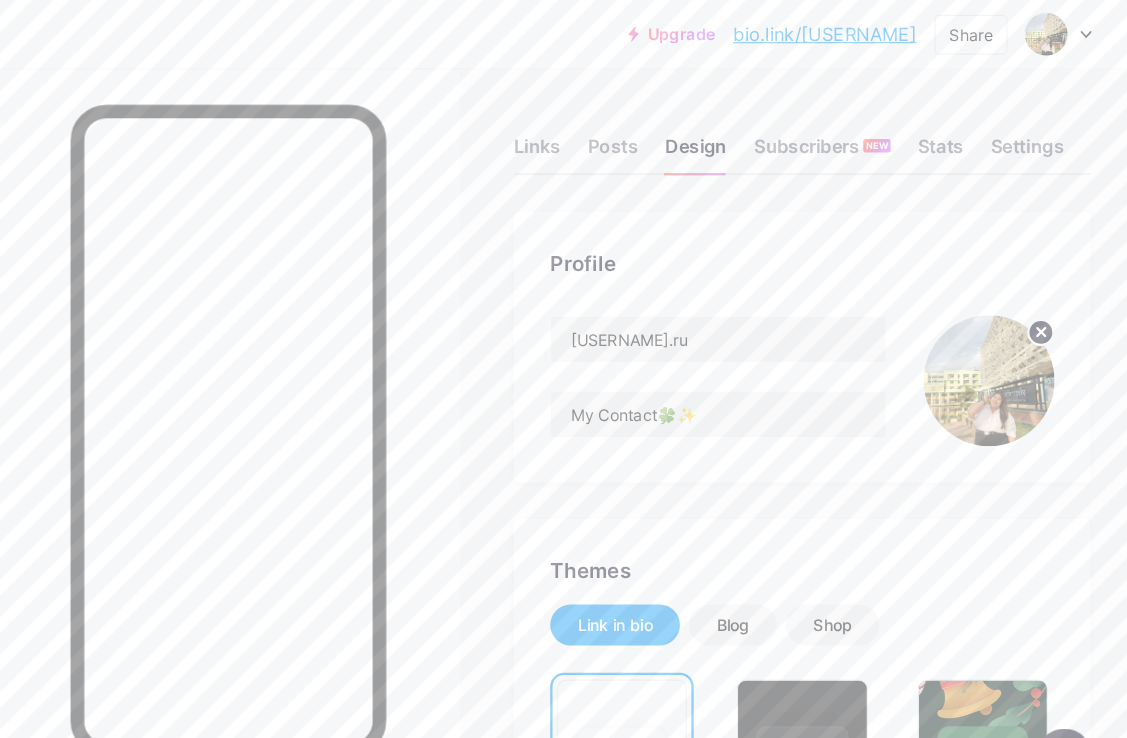 click on "Links" at bounding box center [575, 134] 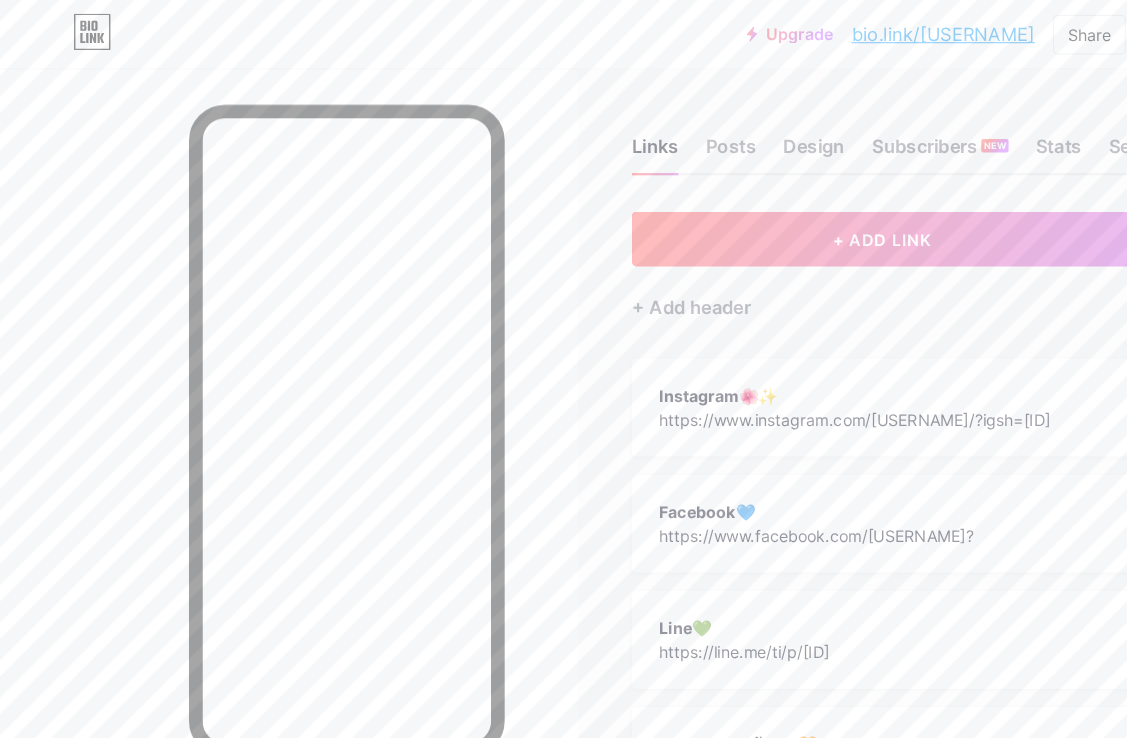 click on "Share" at bounding box center (957, 30) 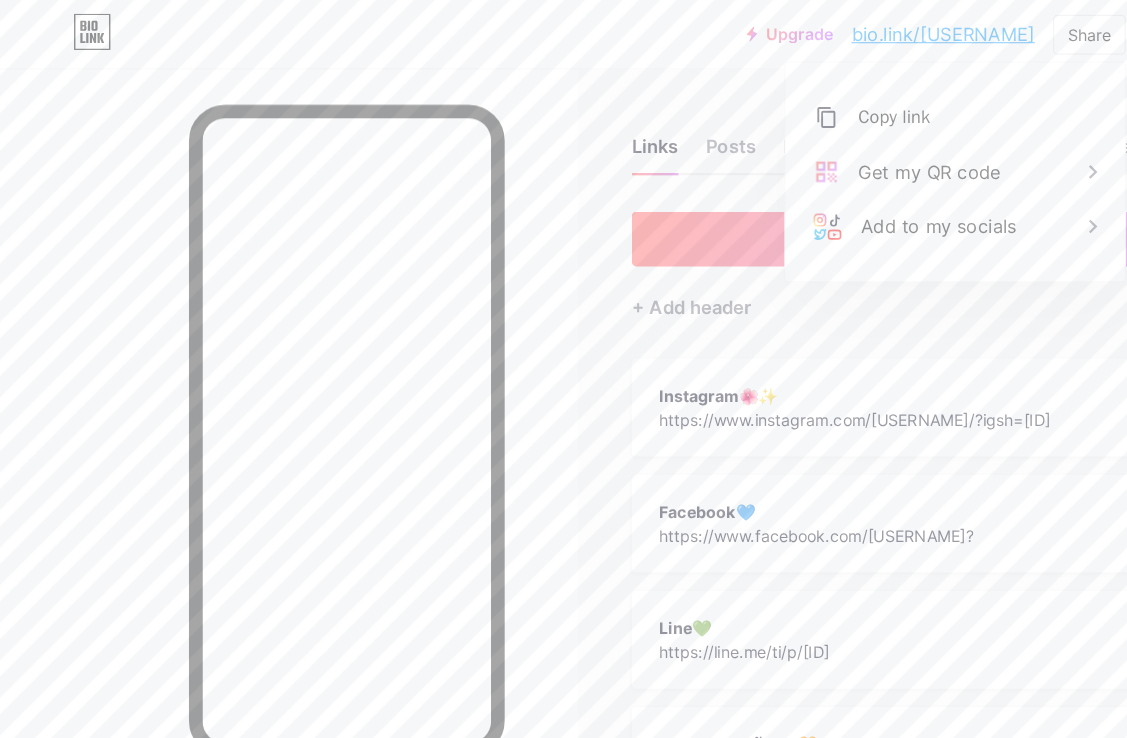 click on "Get my QR code" at bounding box center (839, 151) 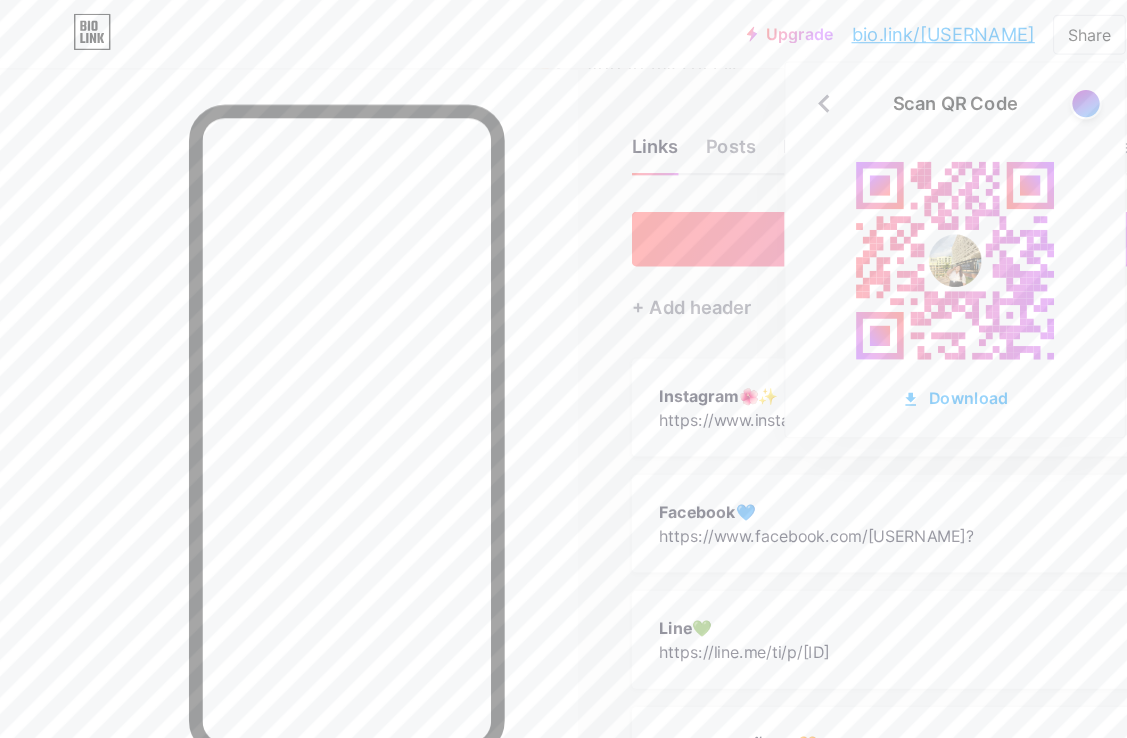 click on "Download" at bounding box center (839, 349) 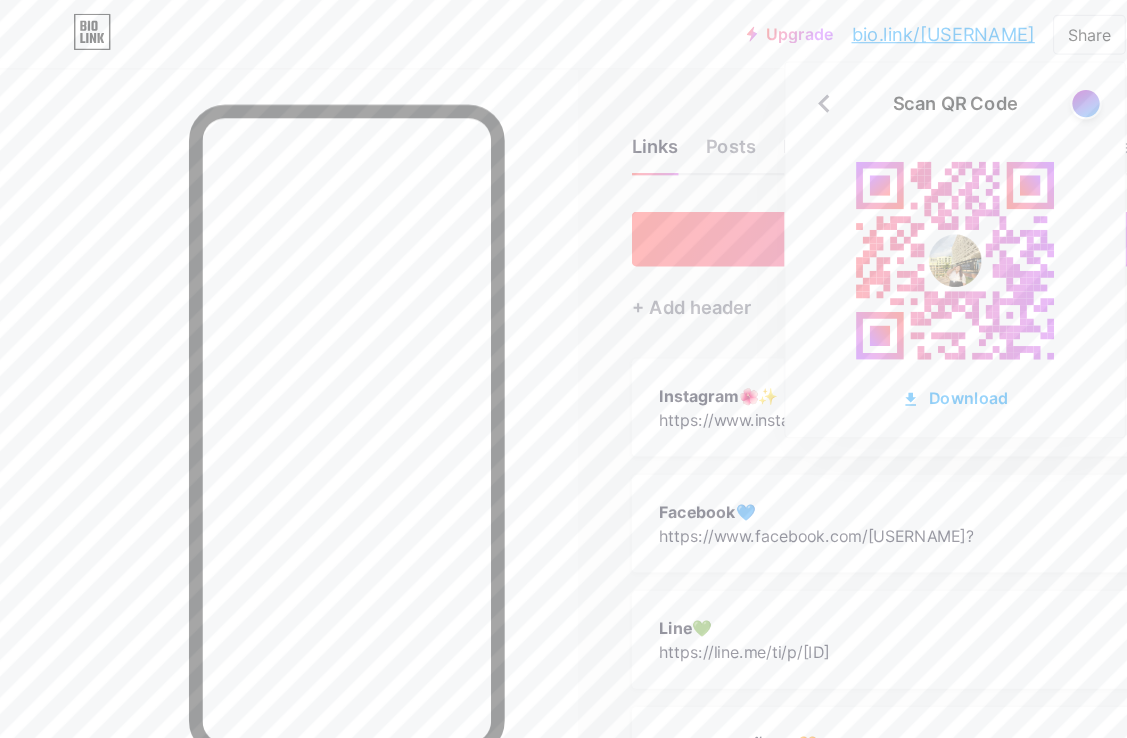 click on "Download" at bounding box center (839, 349) 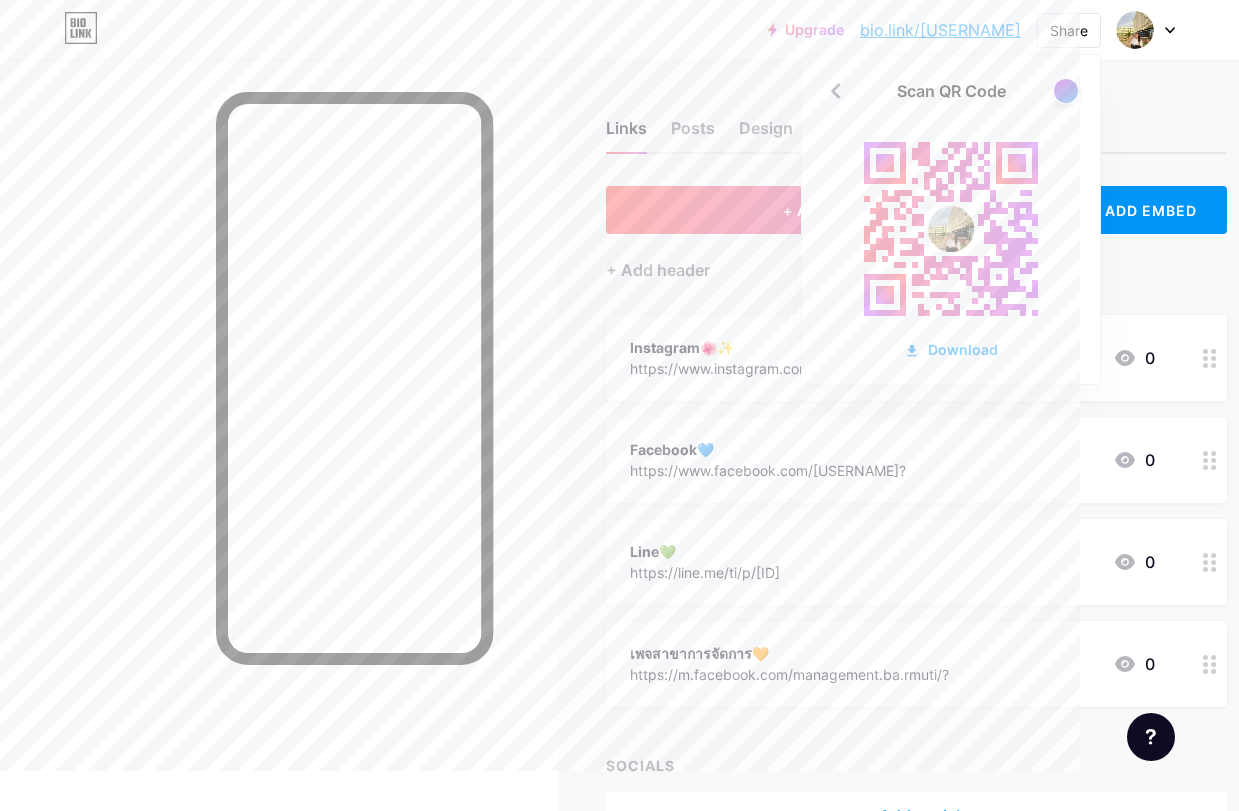 click at bounding box center [1066, 91] 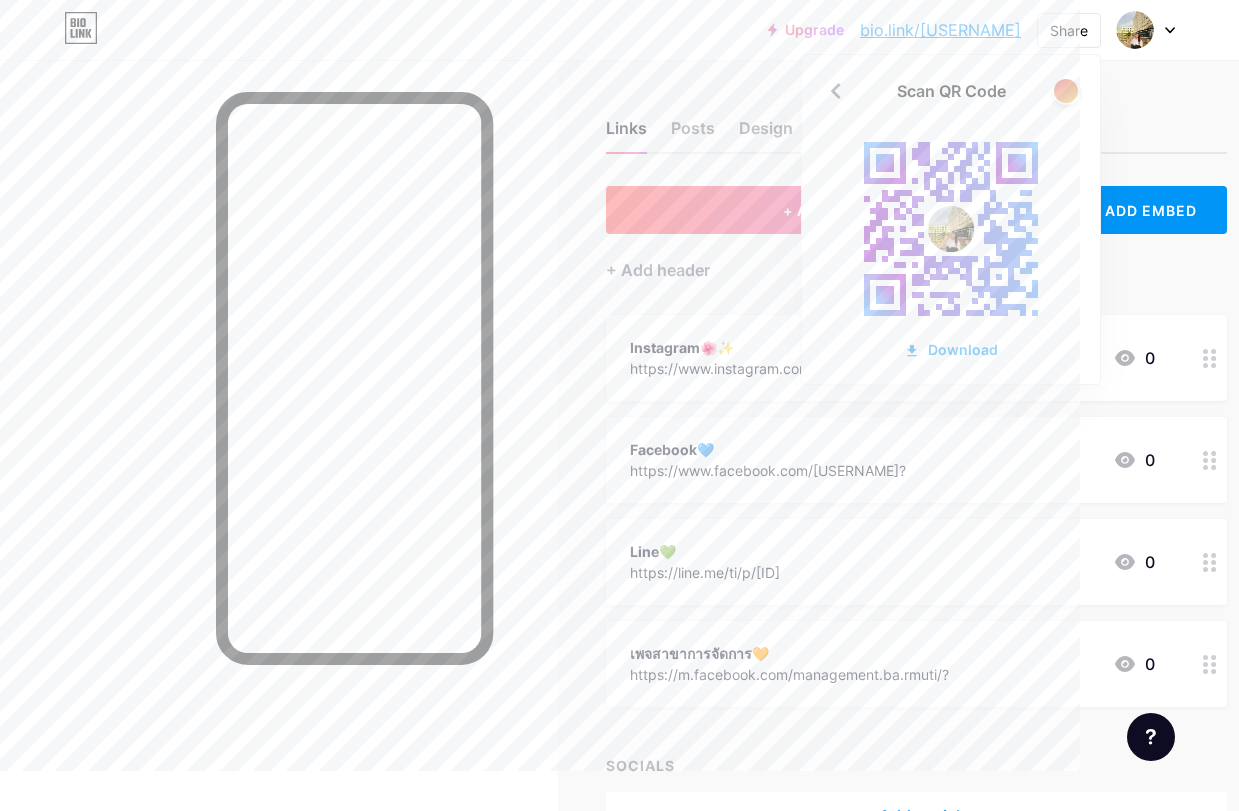 click at bounding box center (1066, 91) 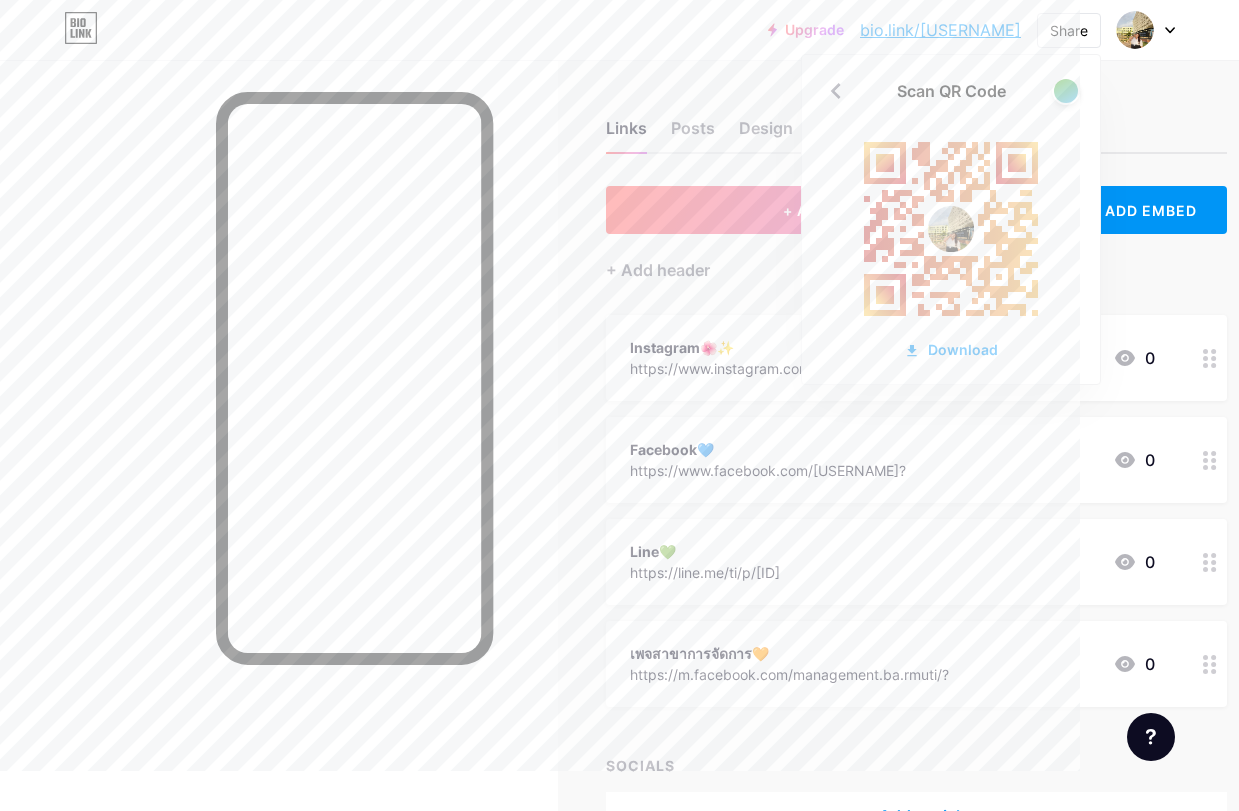 click on "Share" at bounding box center [1069, 30] 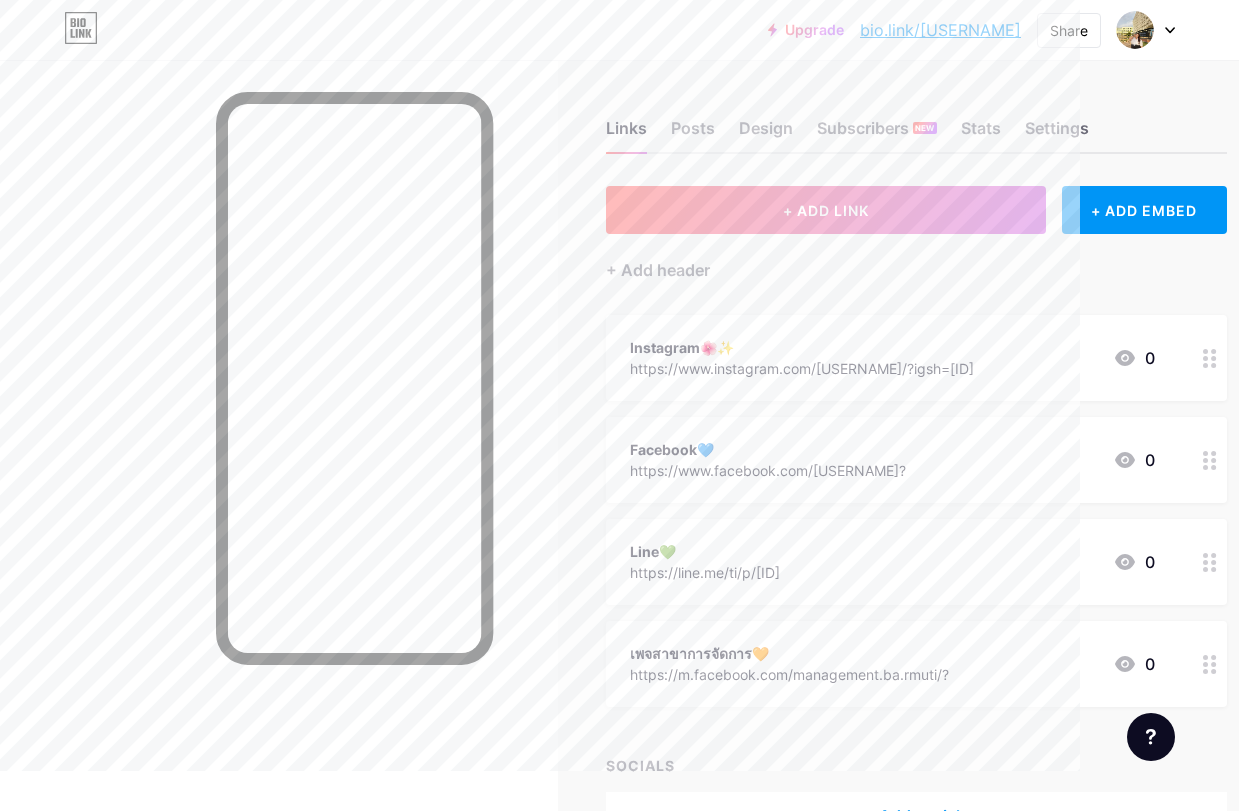click on "Share" at bounding box center [1069, 30] 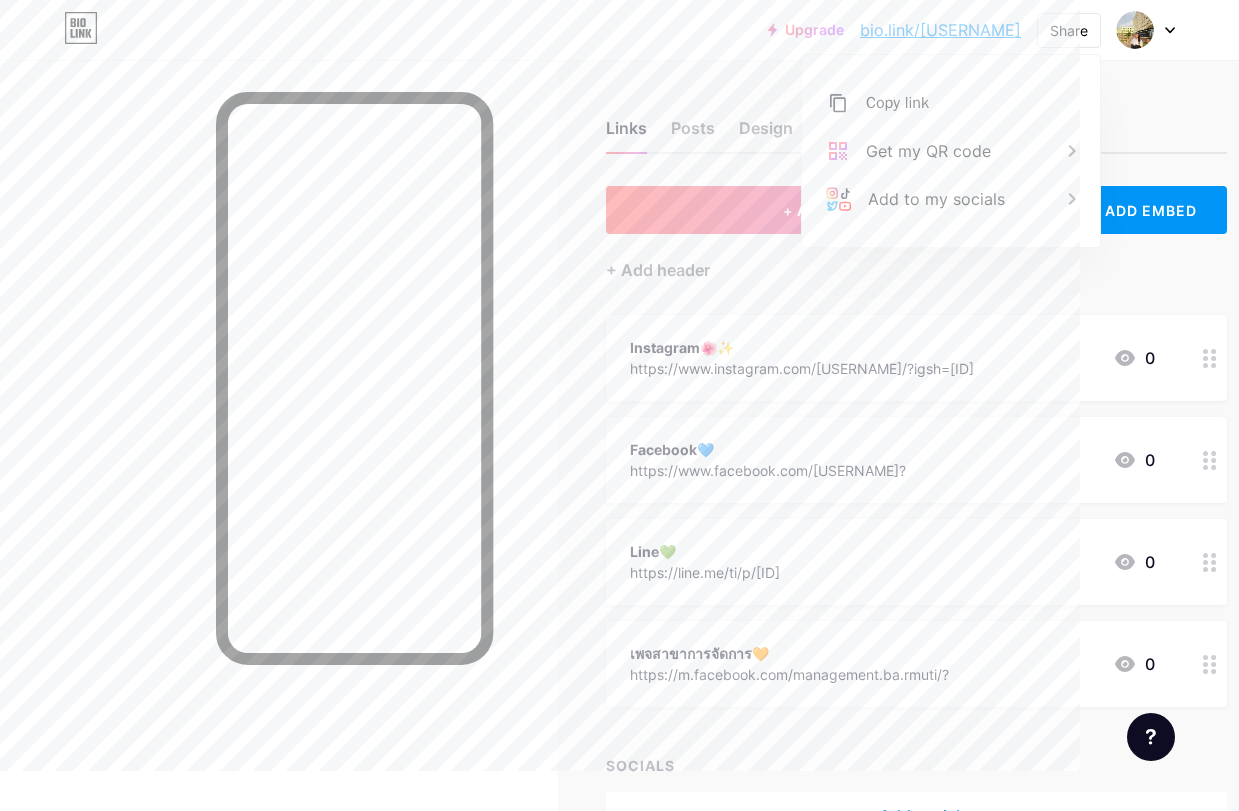 click on "Get my QR code" at bounding box center (951, 151) 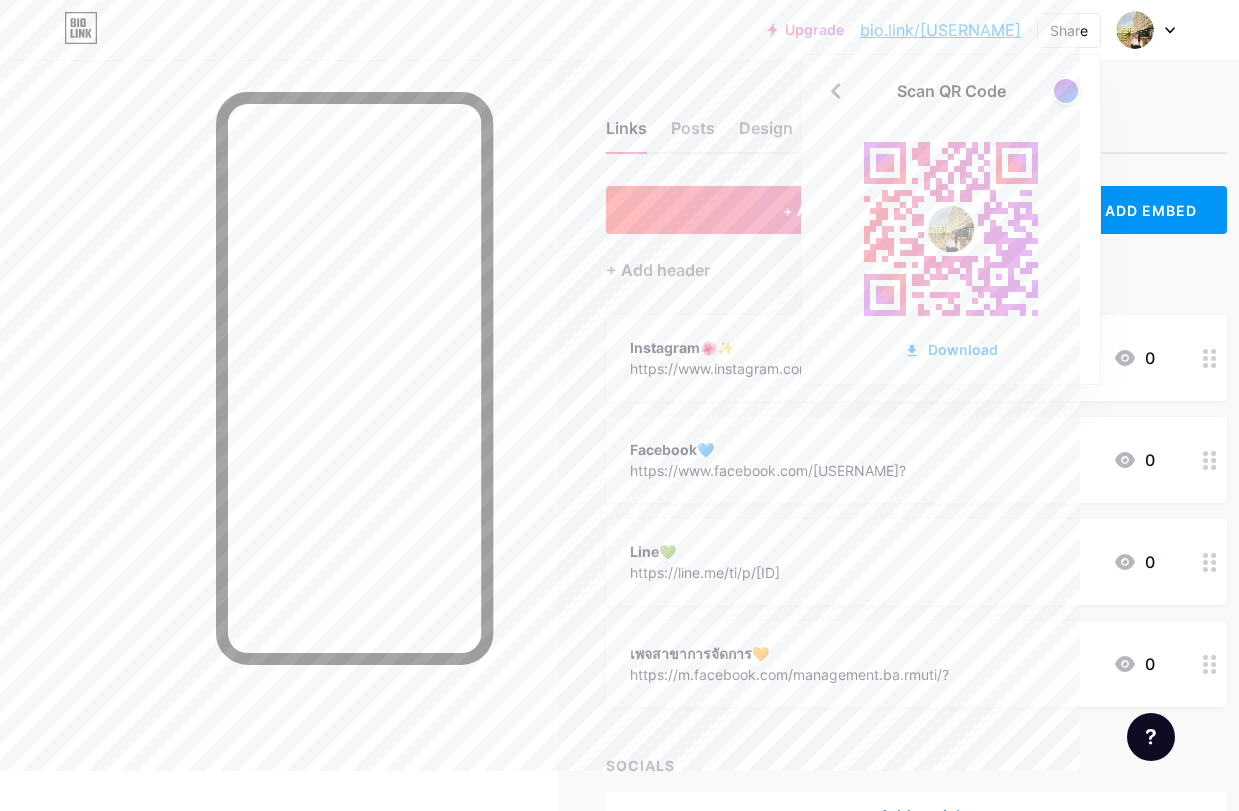 click at bounding box center (1066, 91) 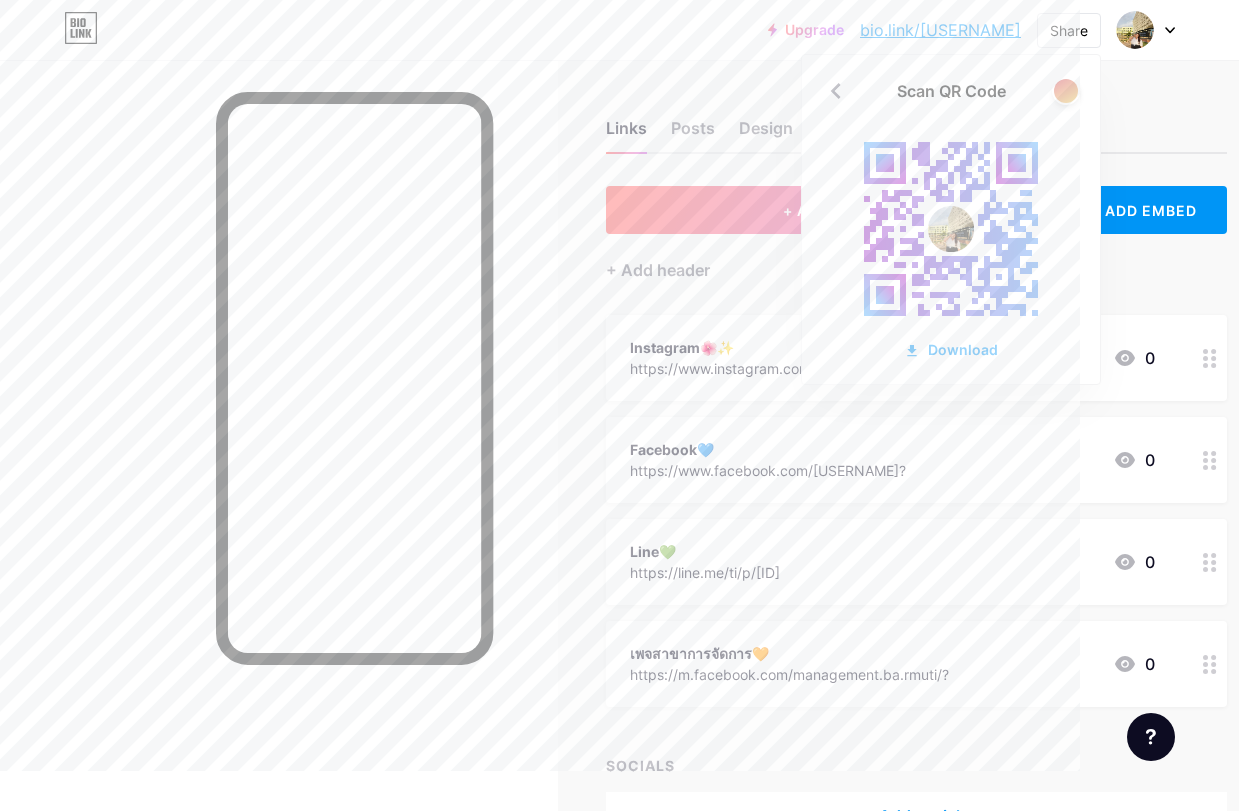 click at bounding box center [1066, 91] 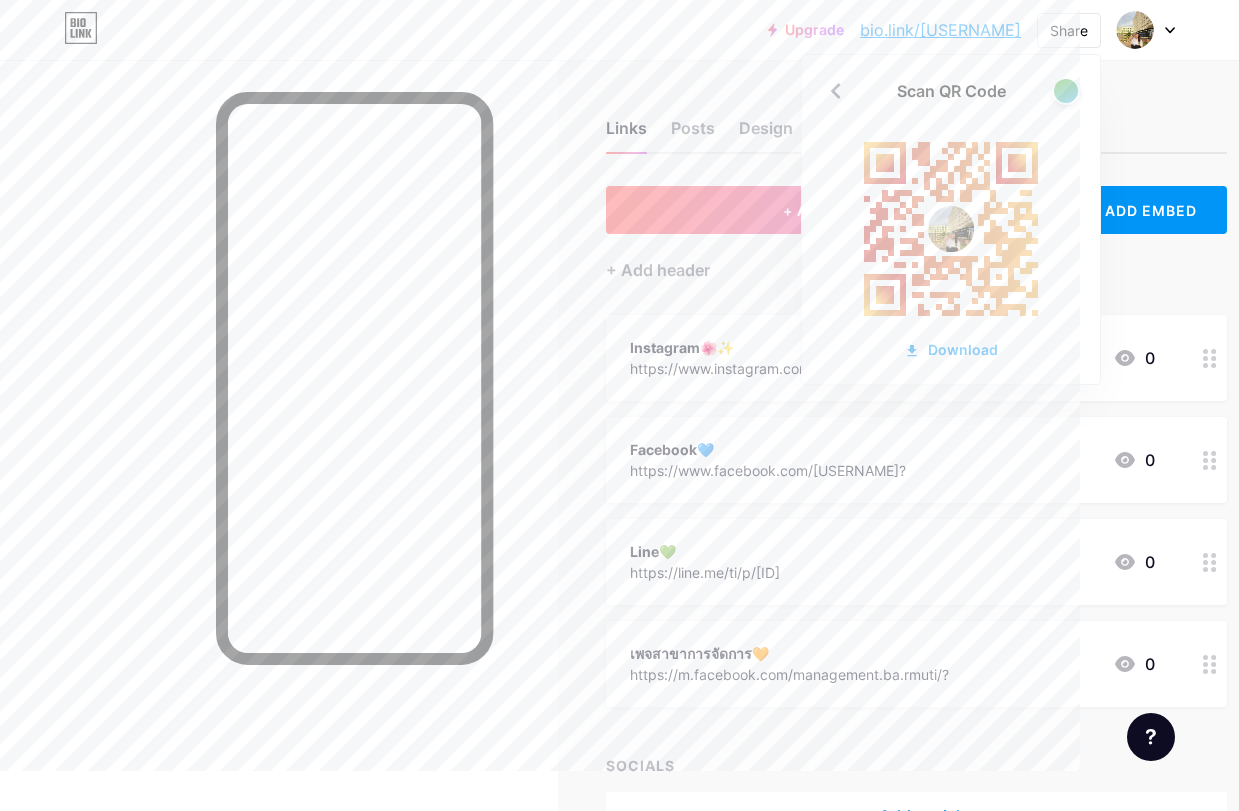 click on "Download" at bounding box center (951, 349) 